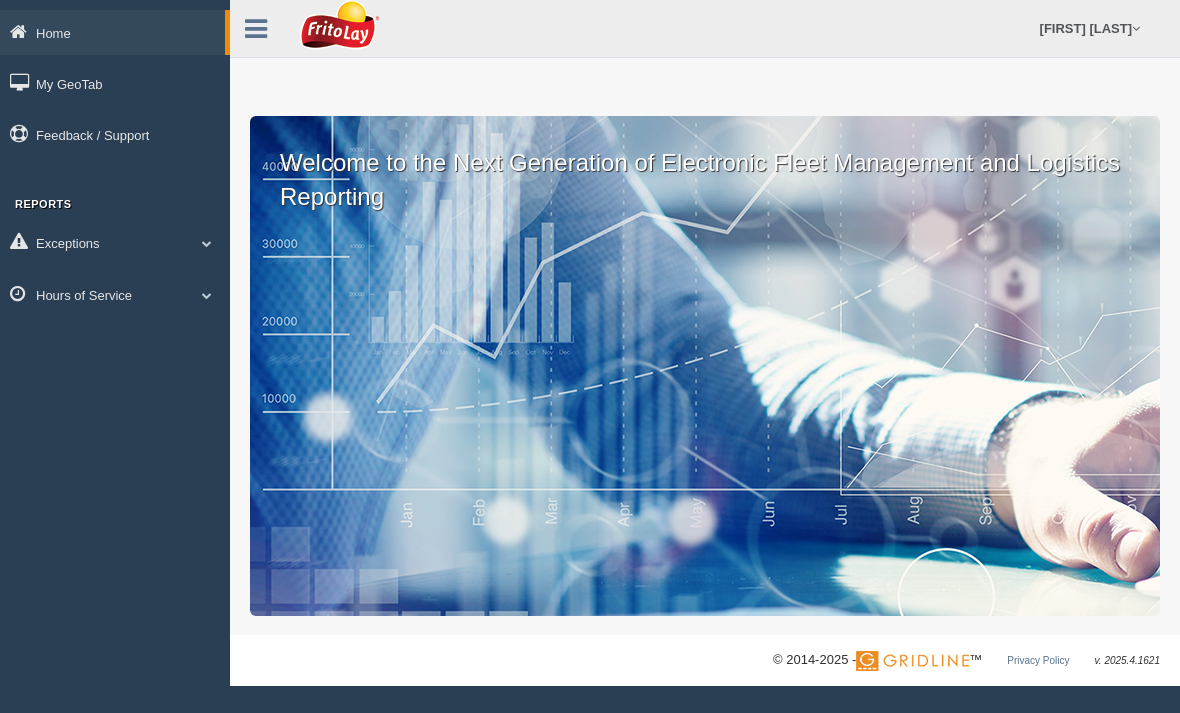 scroll, scrollTop: 0, scrollLeft: 0, axis: both 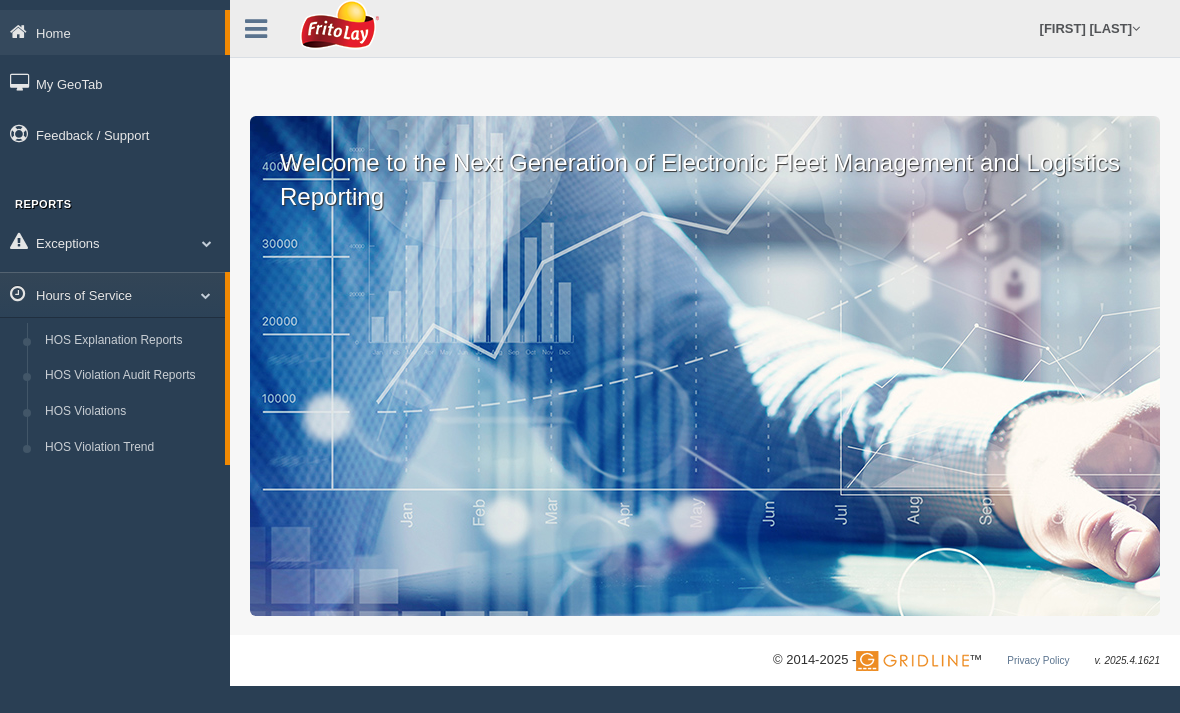 click on "HOS Explanation Reports" at bounding box center [130, 341] 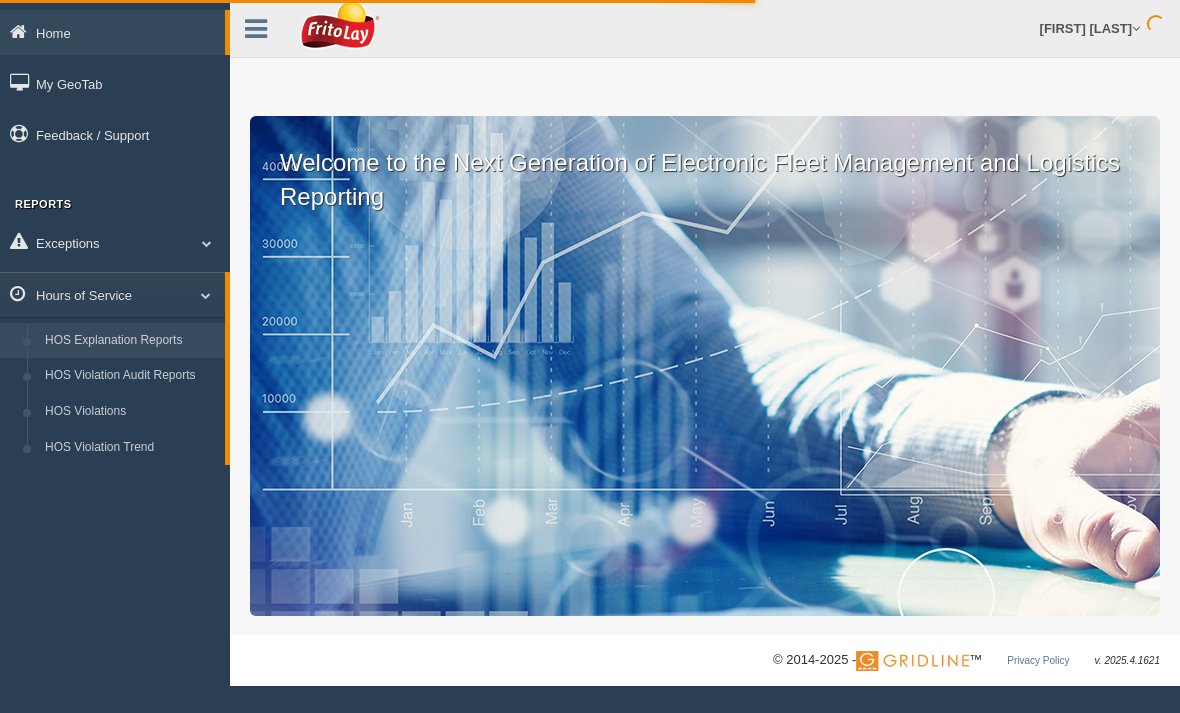 click on "HOS Explanation Reports" at bounding box center (130, 341) 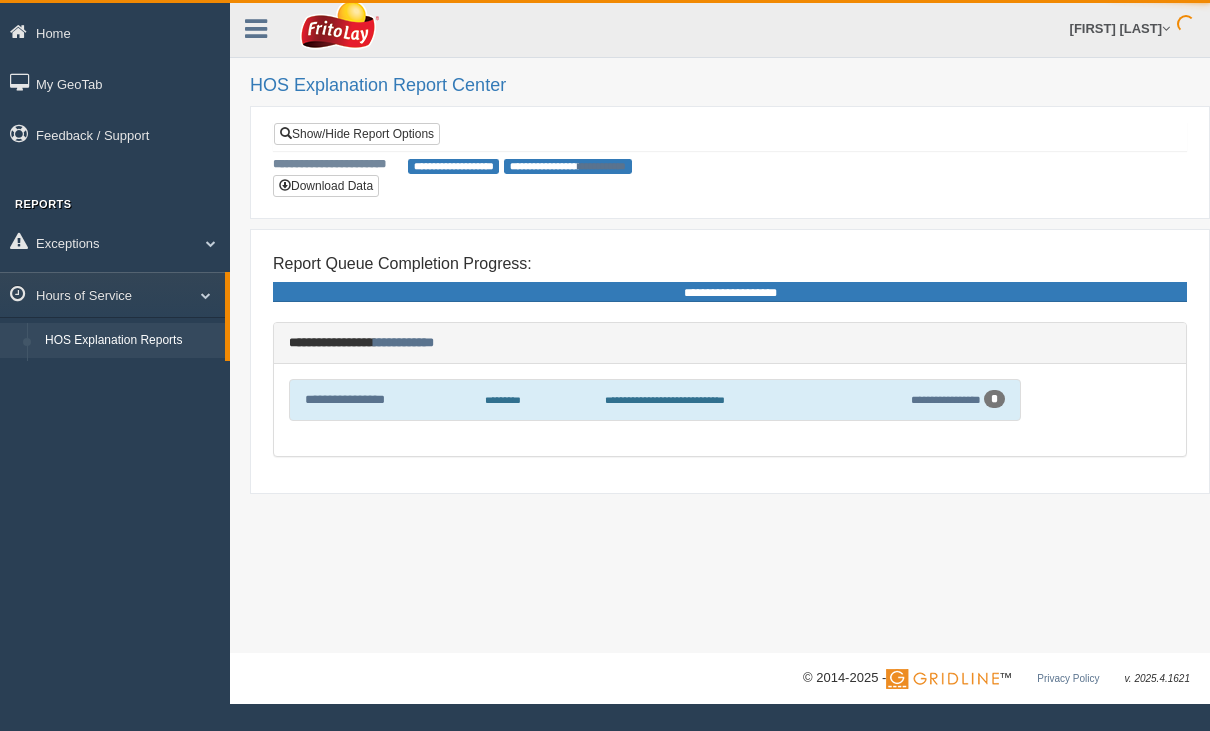 scroll, scrollTop: 0, scrollLeft: 0, axis: both 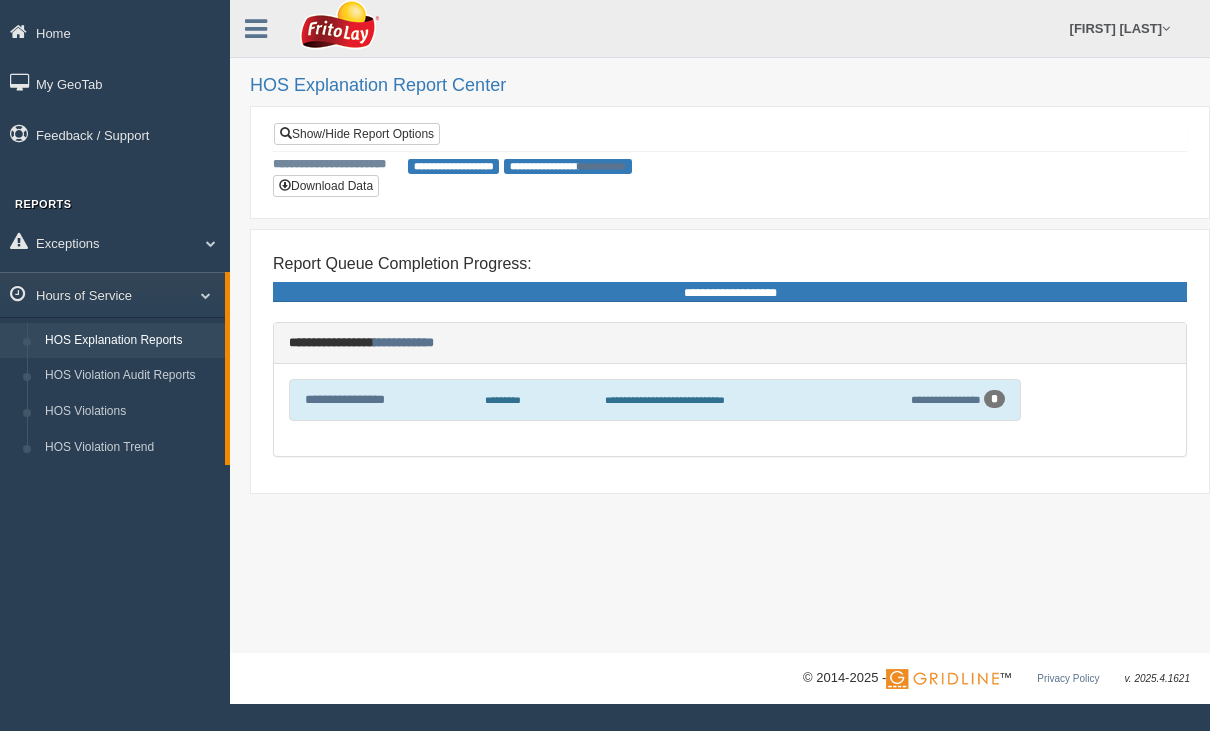 click on "**********" at bounding box center (454, 166) 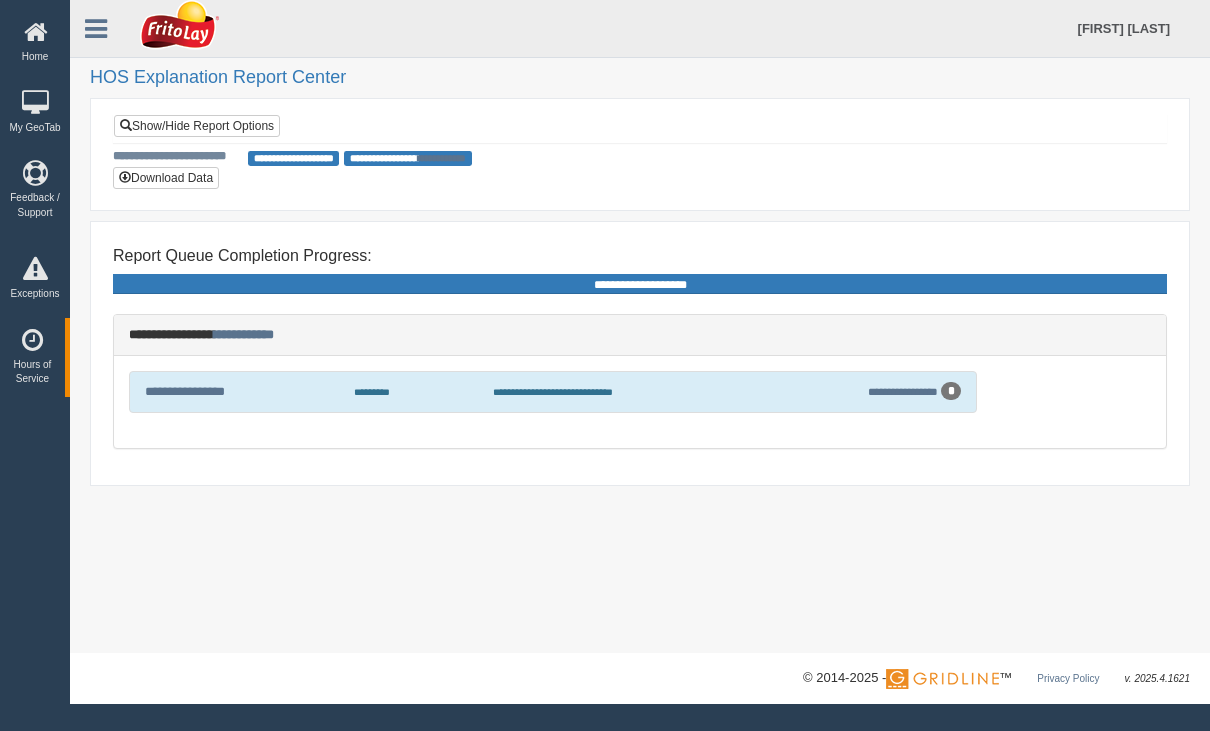 click on "Show/Hide Report Options" at bounding box center (197, 126) 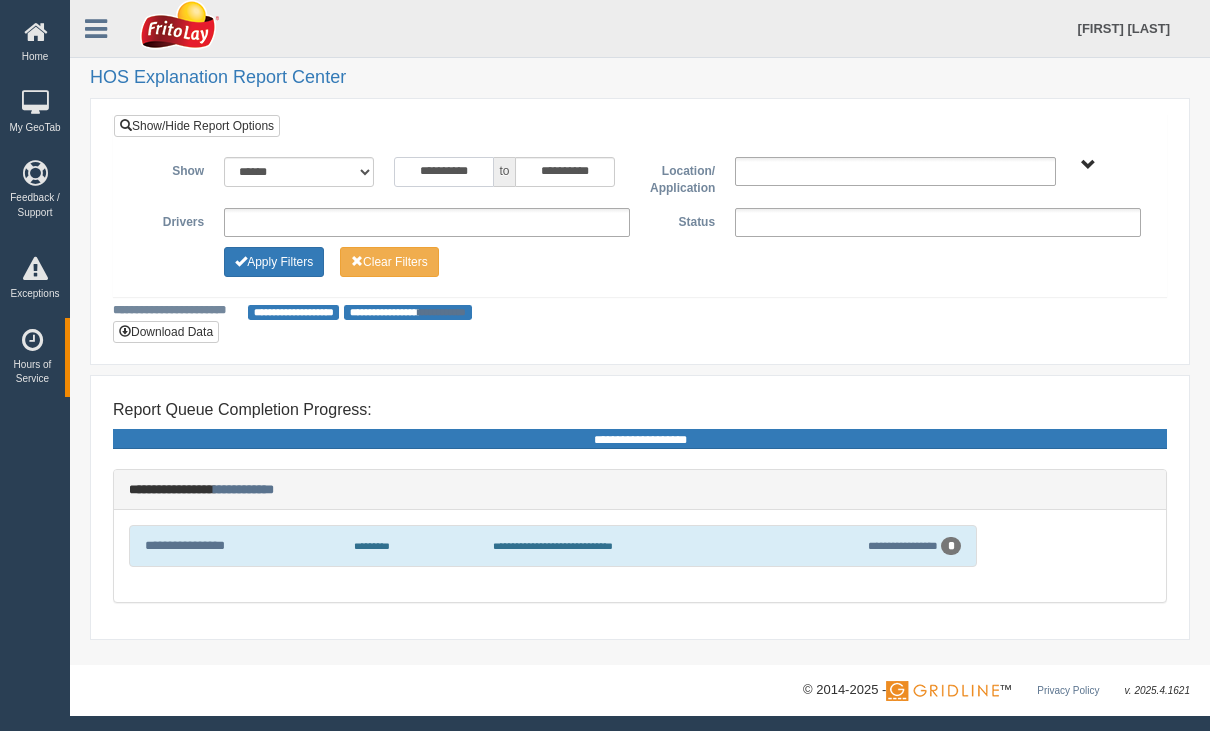 click on "**********" at bounding box center [444, 172] 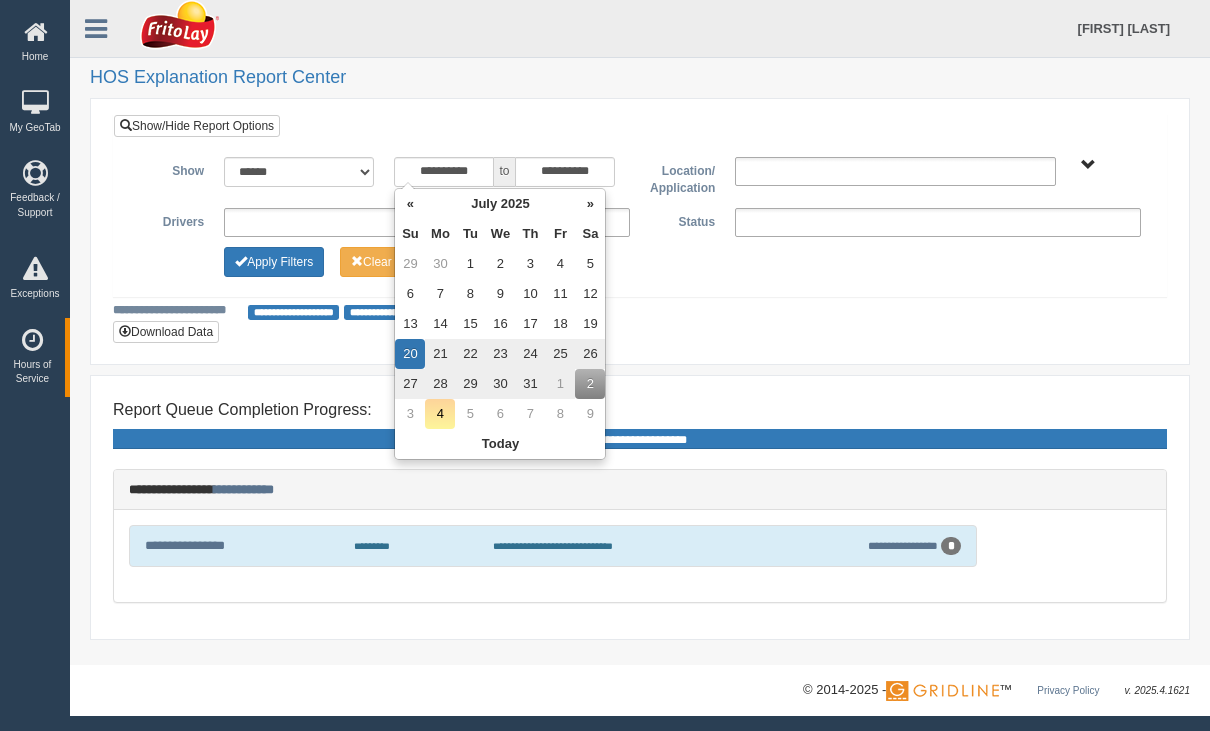 click on "1" at bounding box center [470, 264] 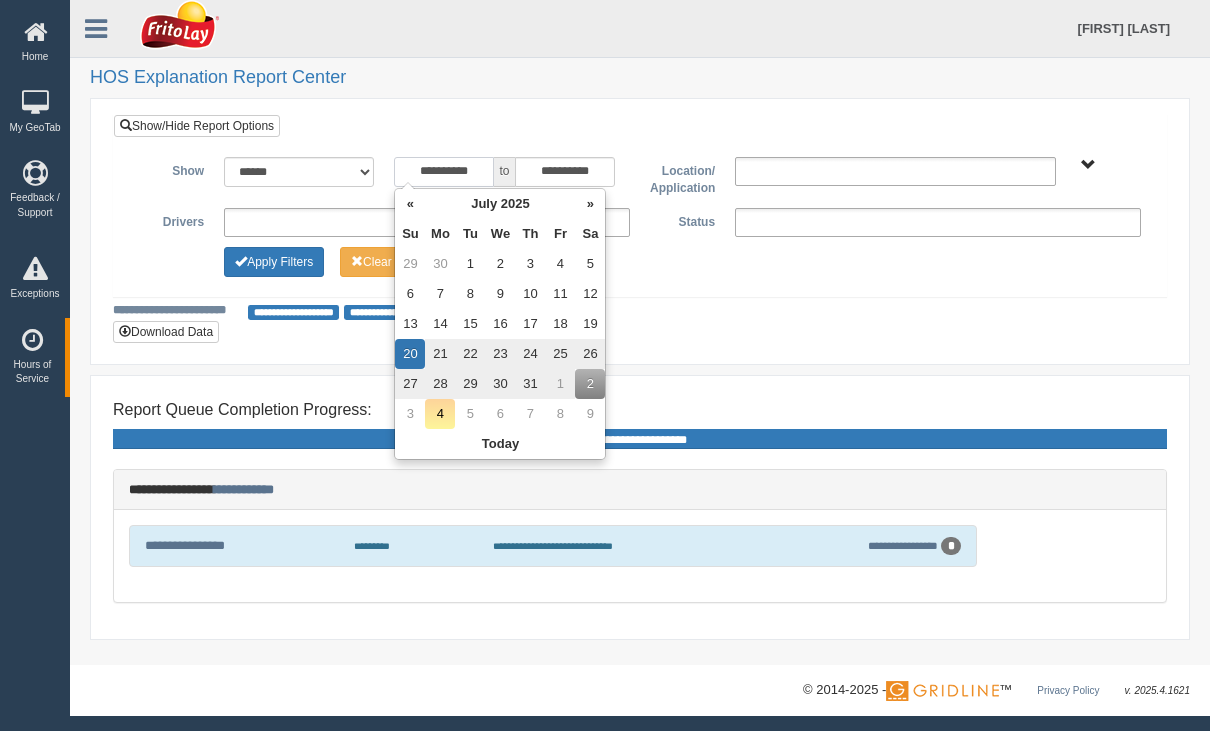 type on "**********" 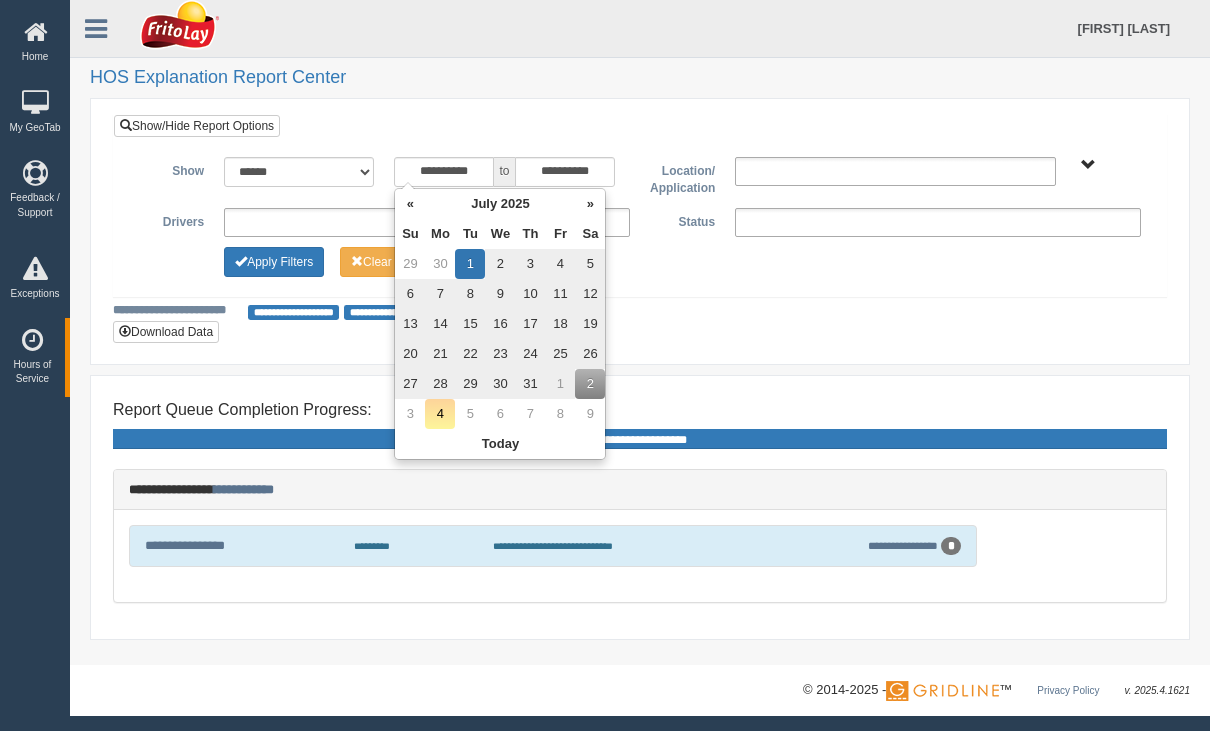 click on "**********" at bounding box center (640, 311) 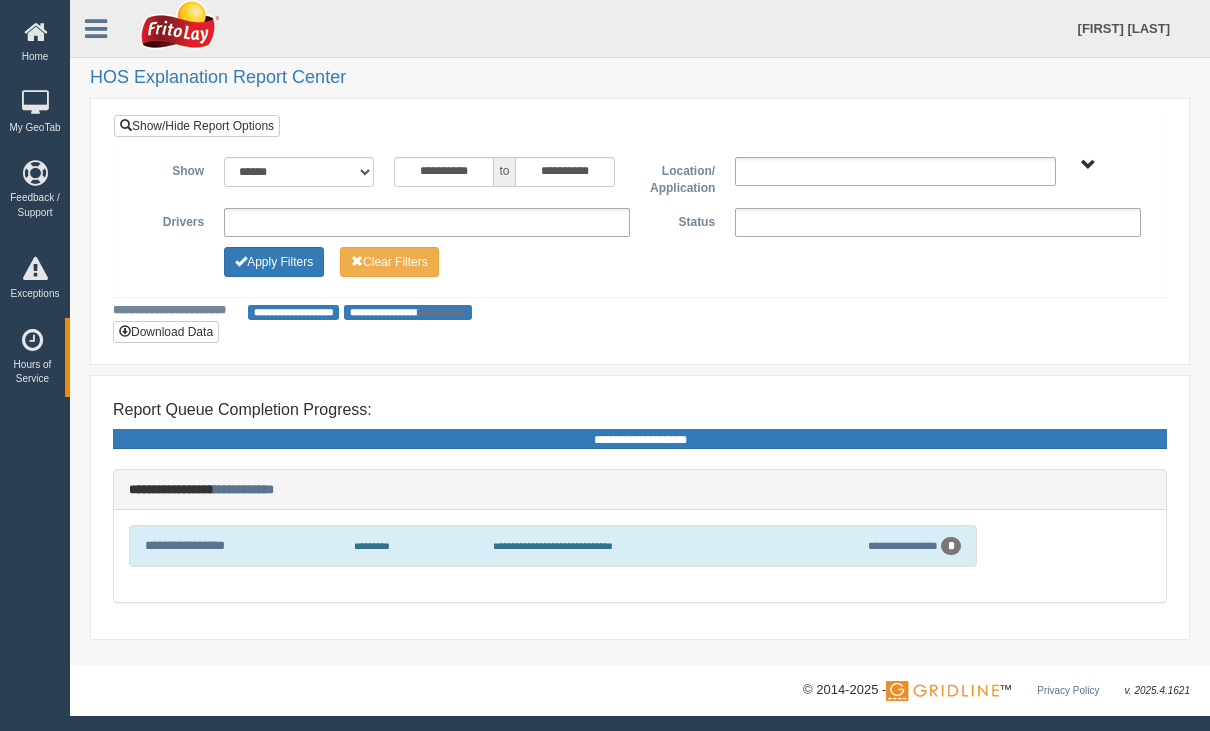 click on "Apply Filters" at bounding box center [274, 262] 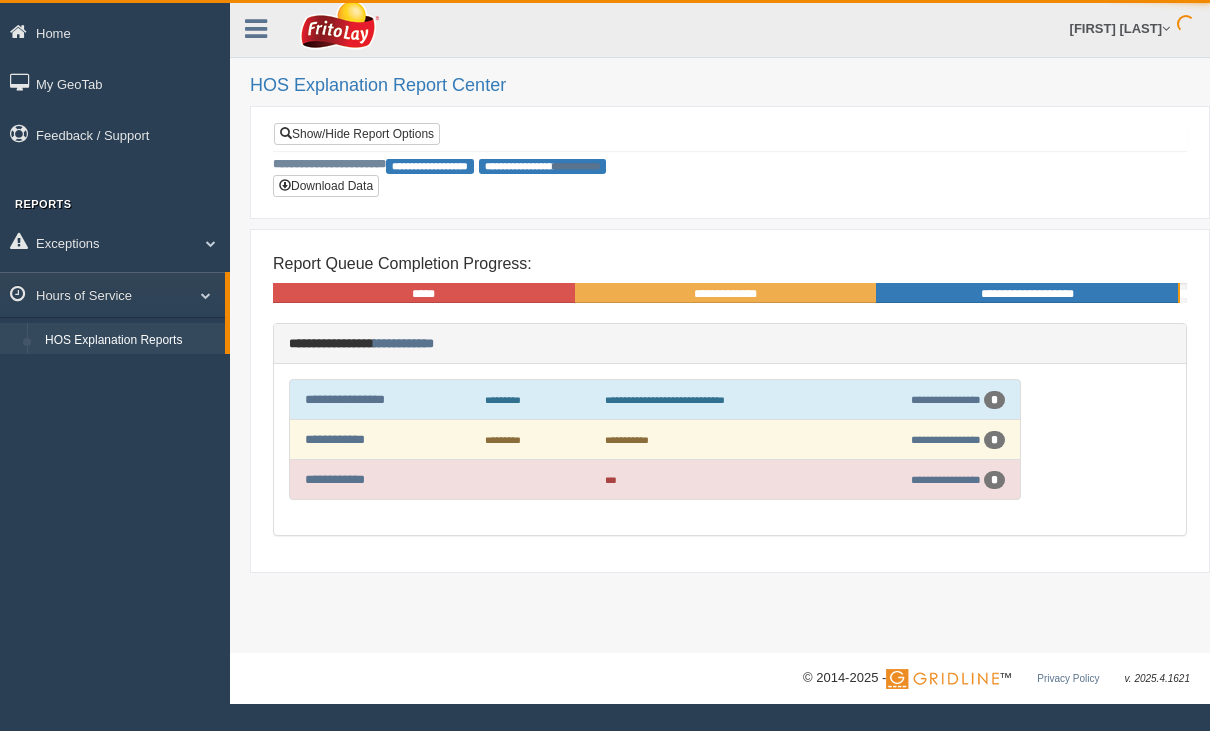 click on "**********" at bounding box center (730, 403) 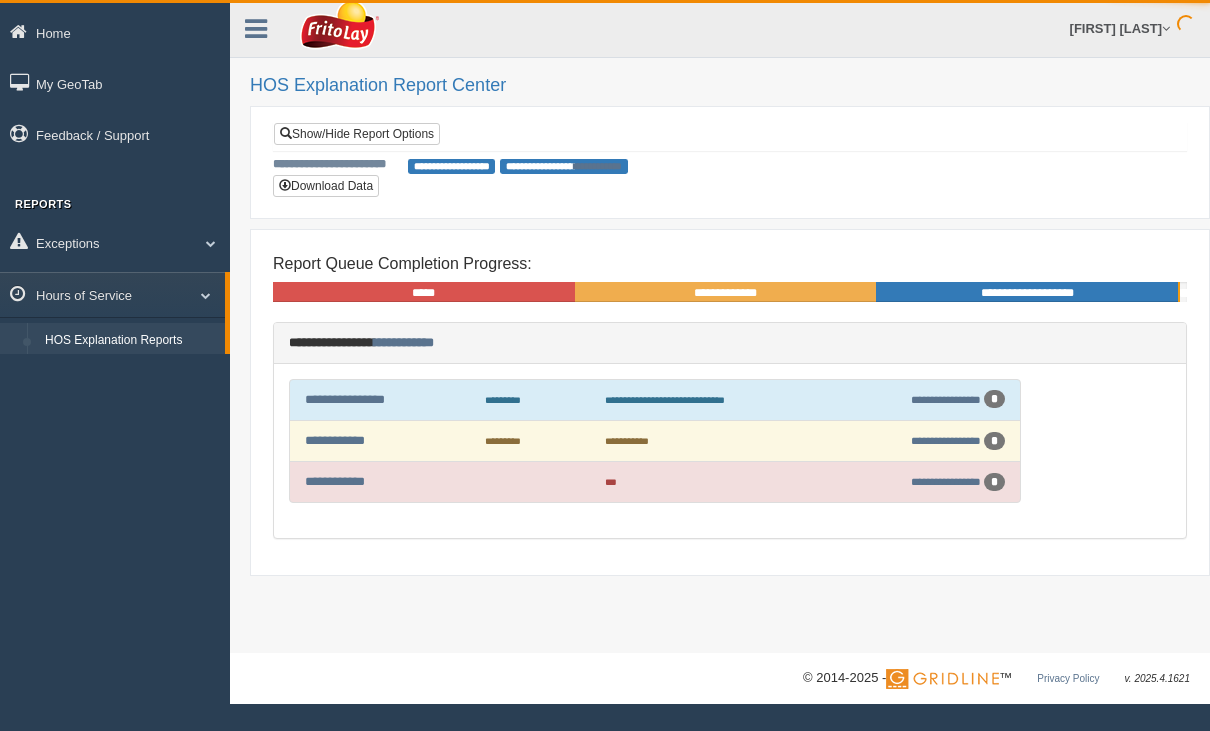 scroll, scrollTop: 0, scrollLeft: 0, axis: both 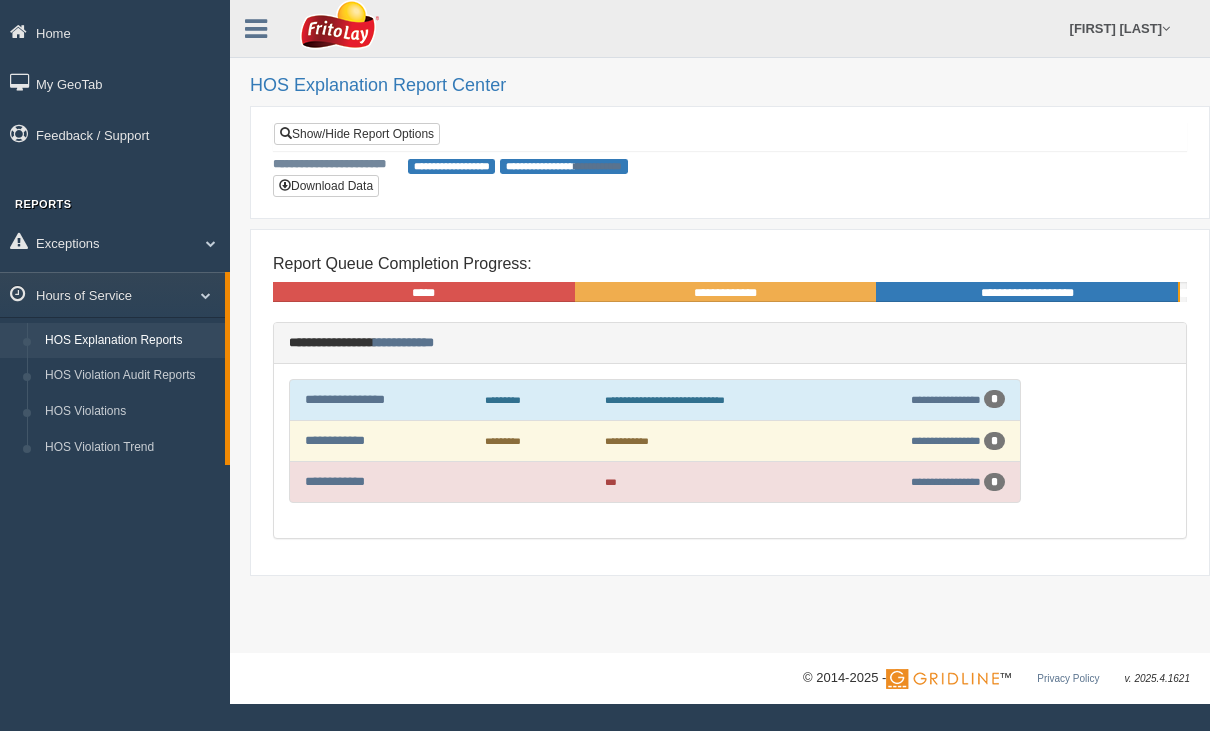 click on "**********" at bounding box center (946, 481) 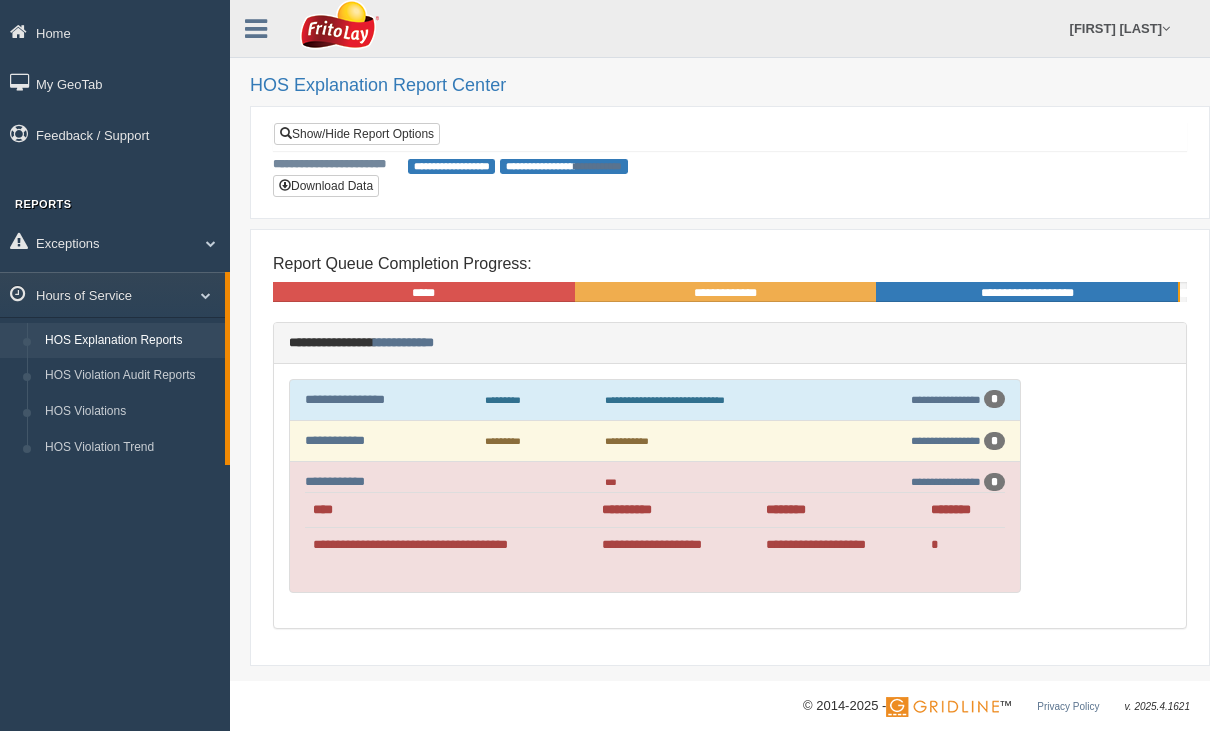 click on "**********" at bounding box center [946, 440] 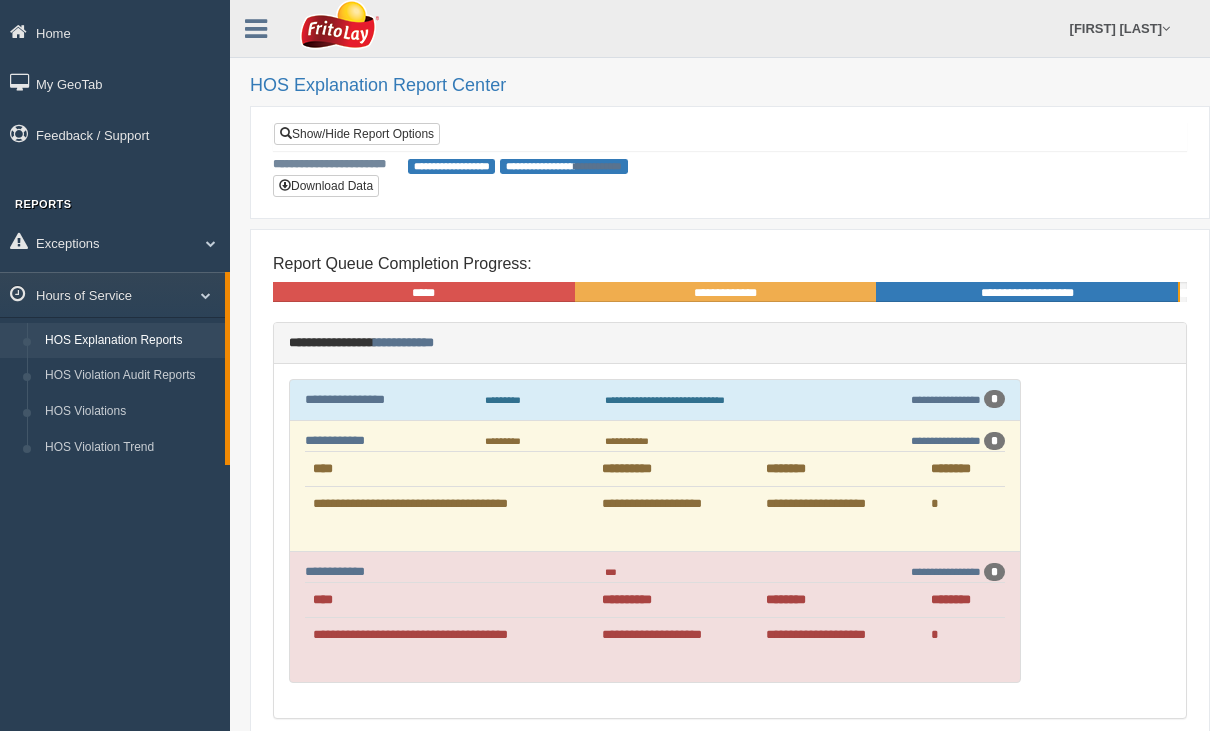 click on "****" at bounding box center (449, 469) 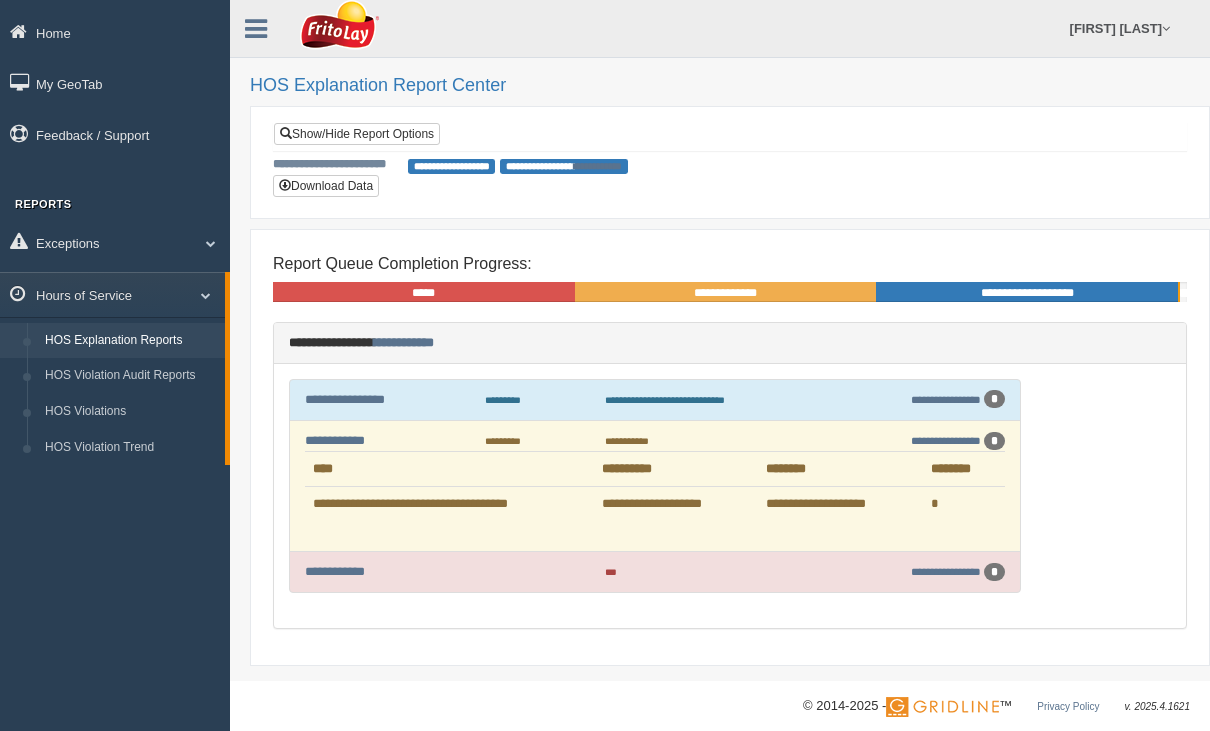 click on "HOS Explanation Reports" at bounding box center [130, 341] 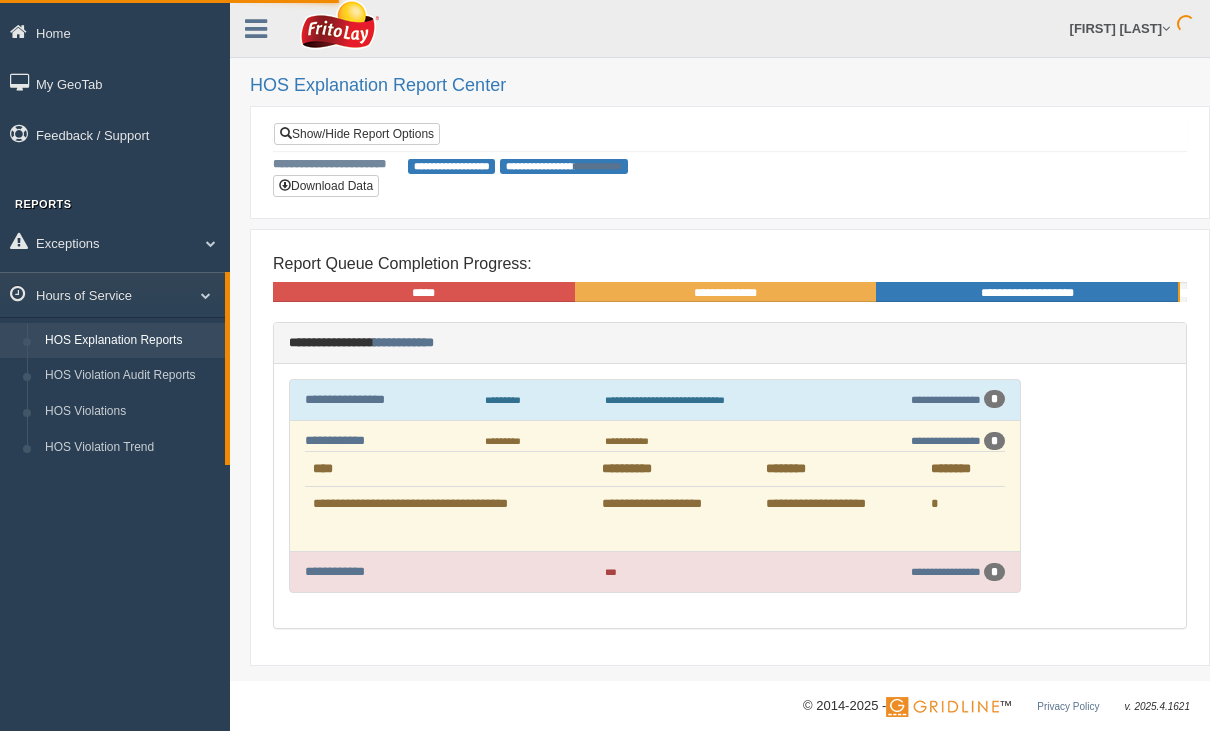 click on "HOS Explanation Reports" at bounding box center (130, 341) 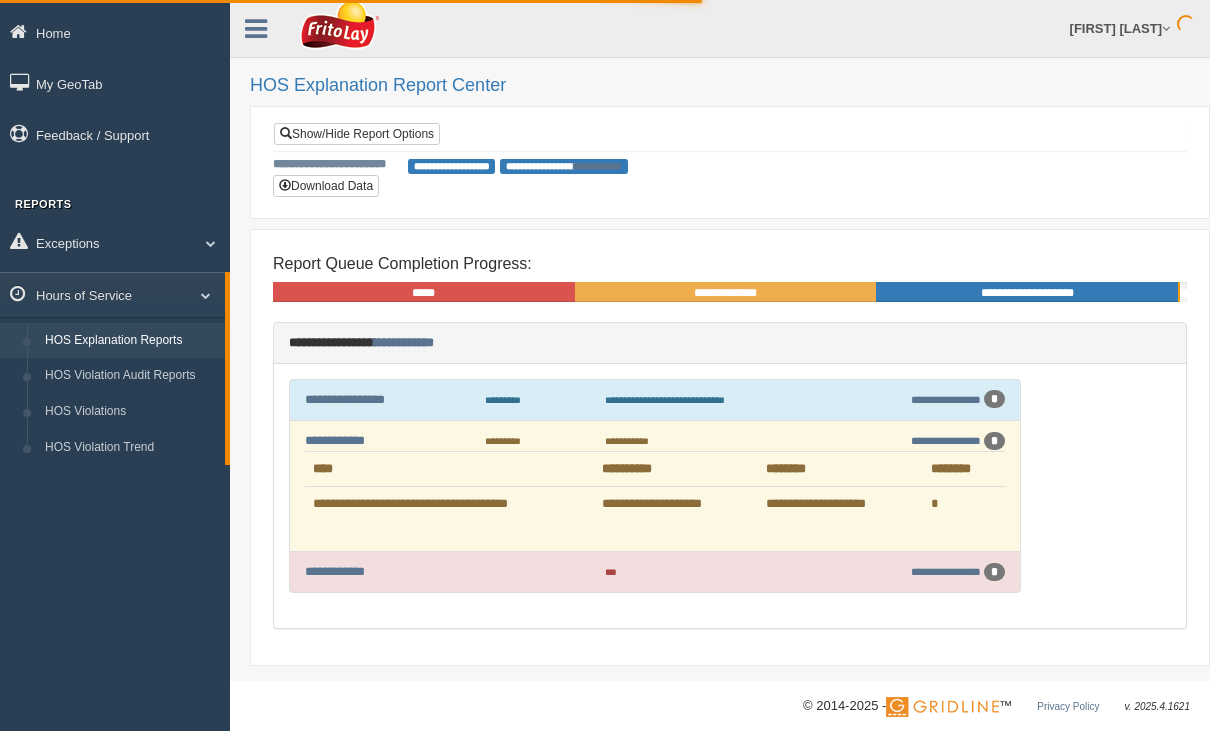 click on "**********" at bounding box center (725, 293) 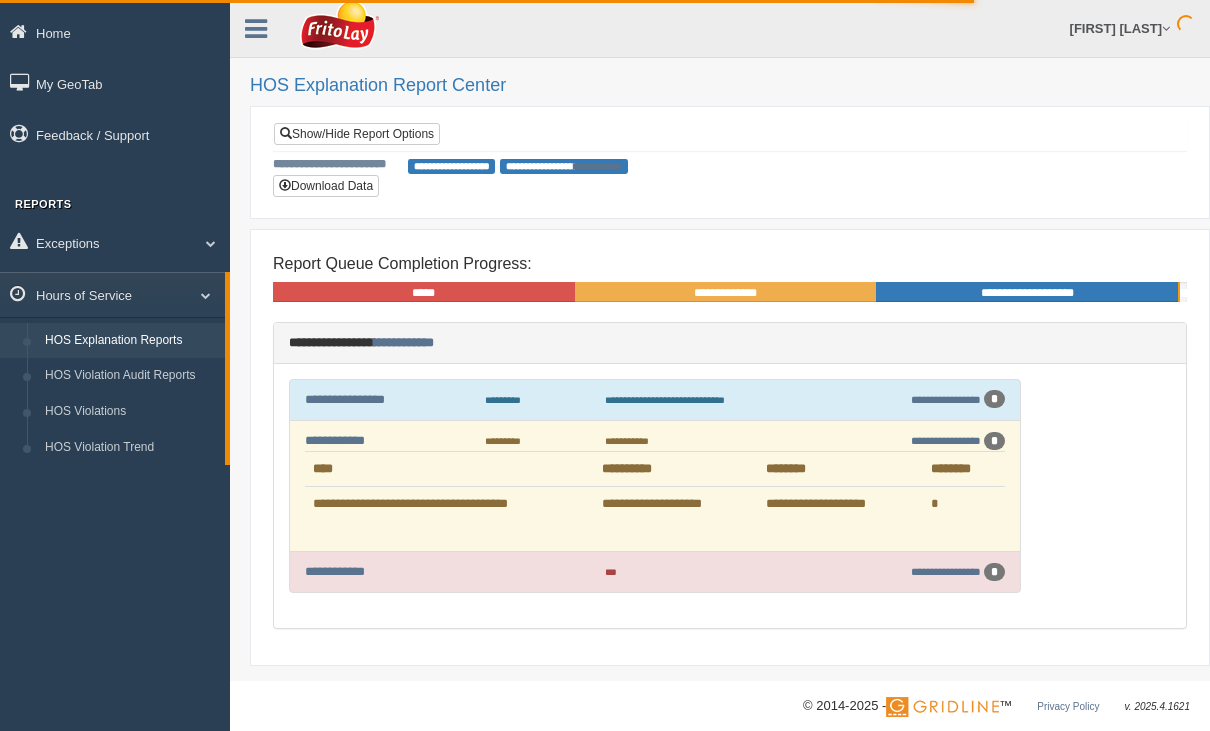 click on "**********" at bounding box center [1027, 293] 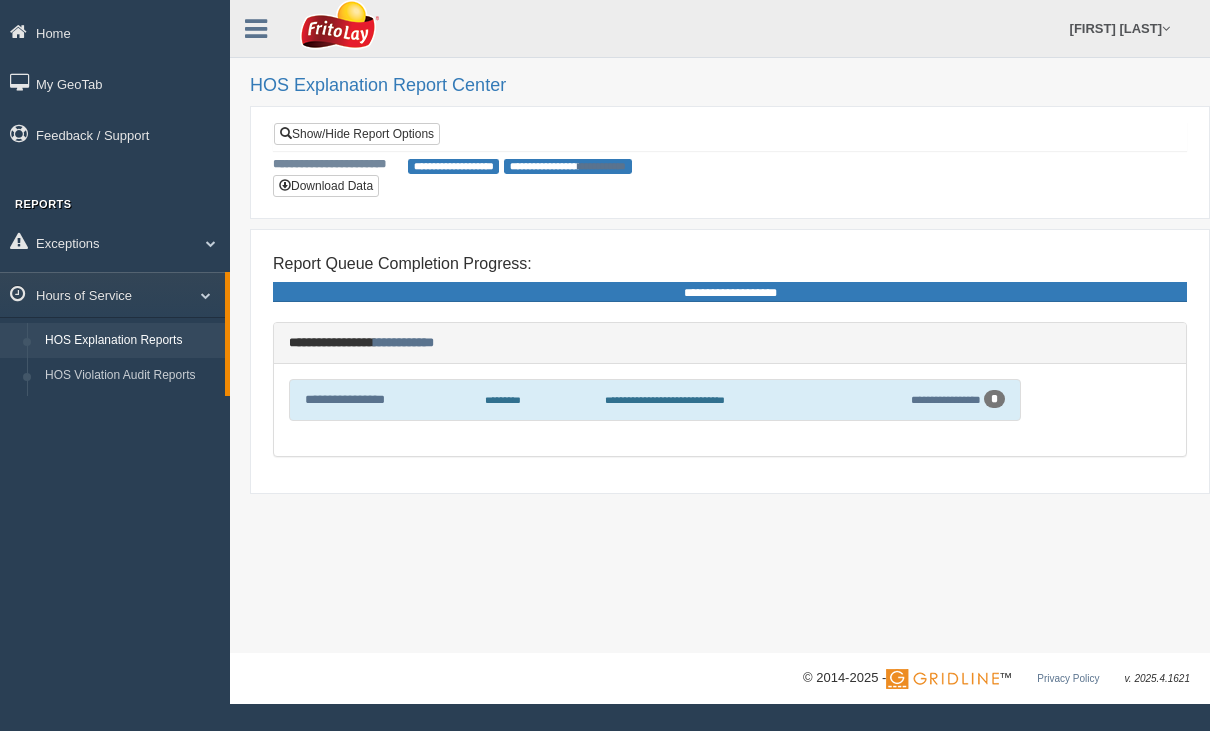 scroll, scrollTop: 0, scrollLeft: 0, axis: both 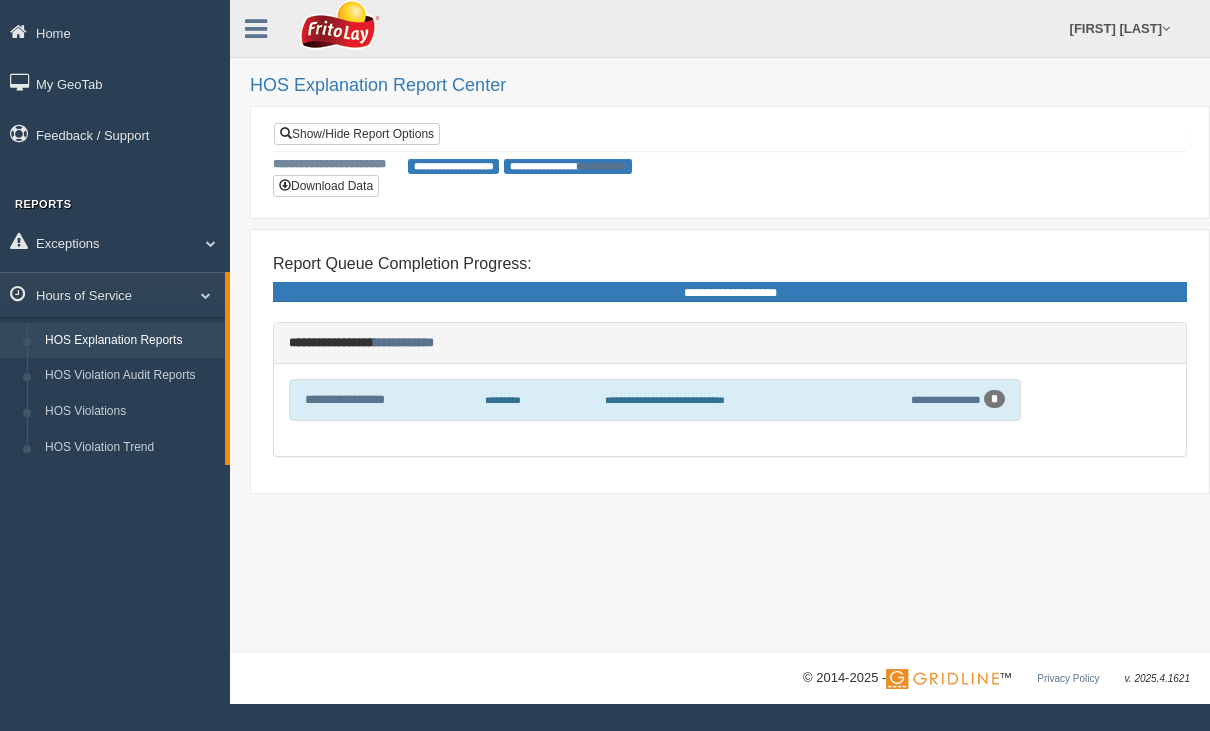 click on "Show/Hide Report Options" at bounding box center (357, 134) 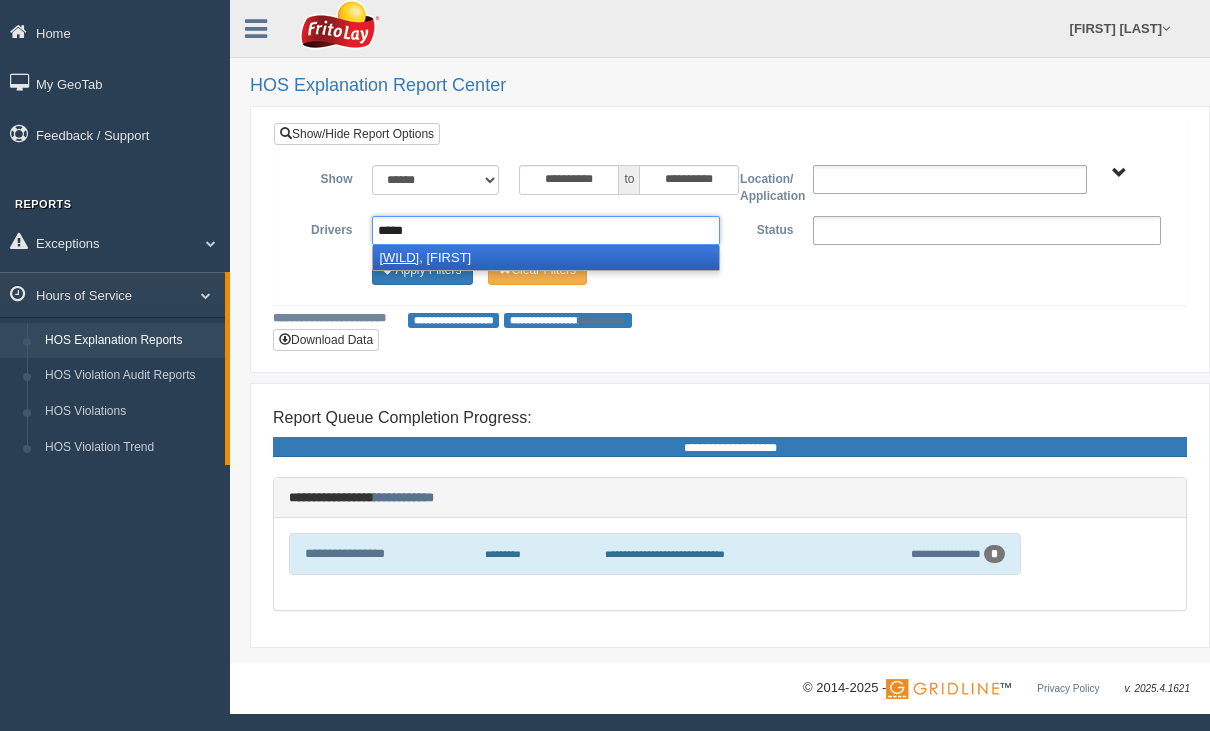 type on "******" 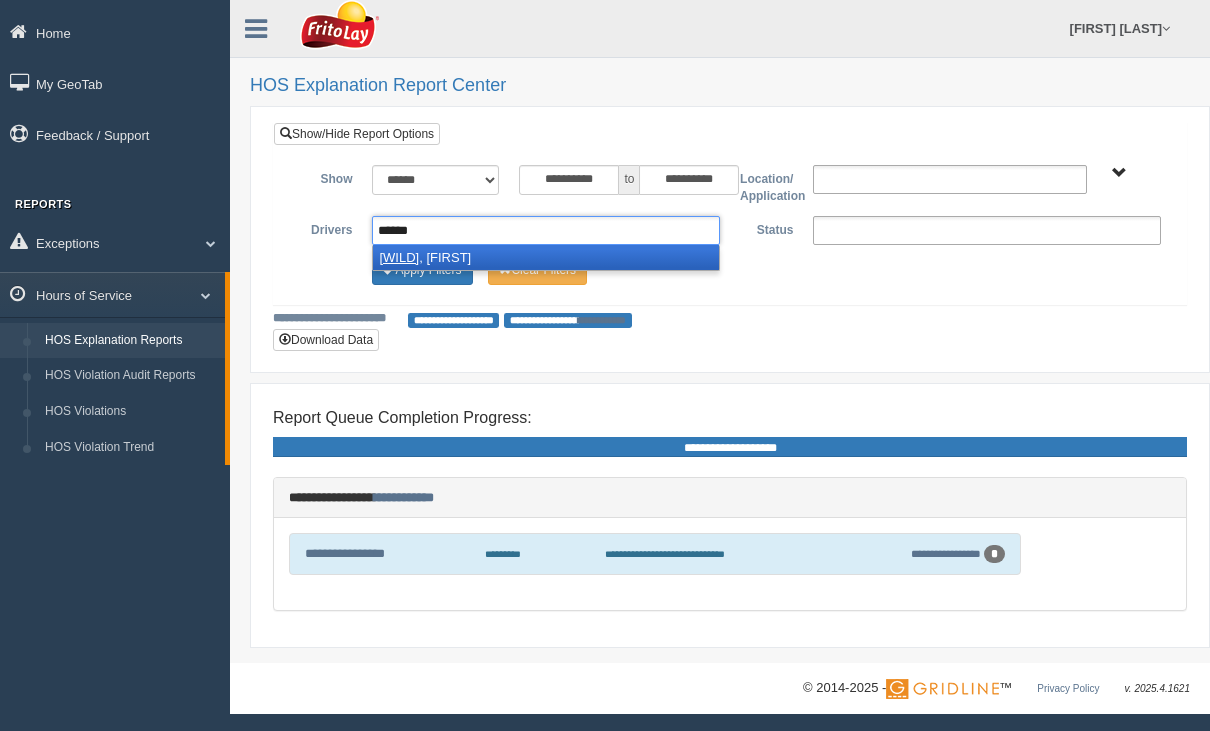type 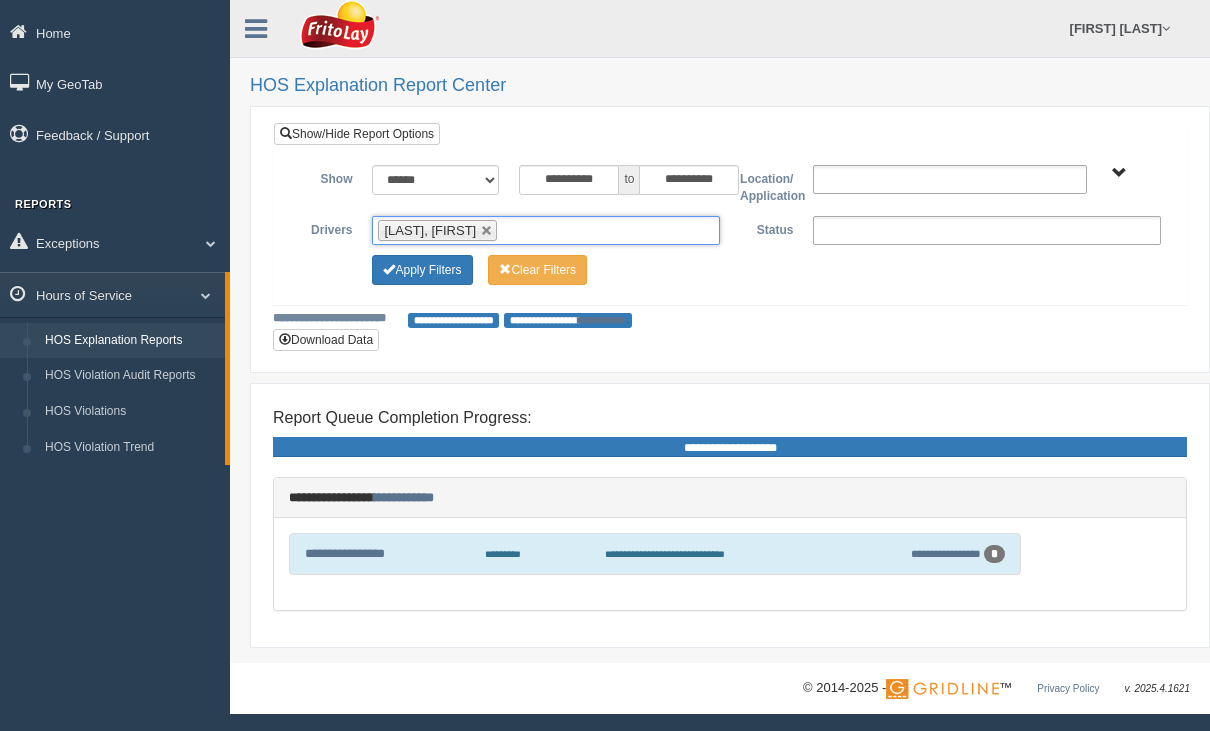 click on "Apply Filters" at bounding box center (422, 270) 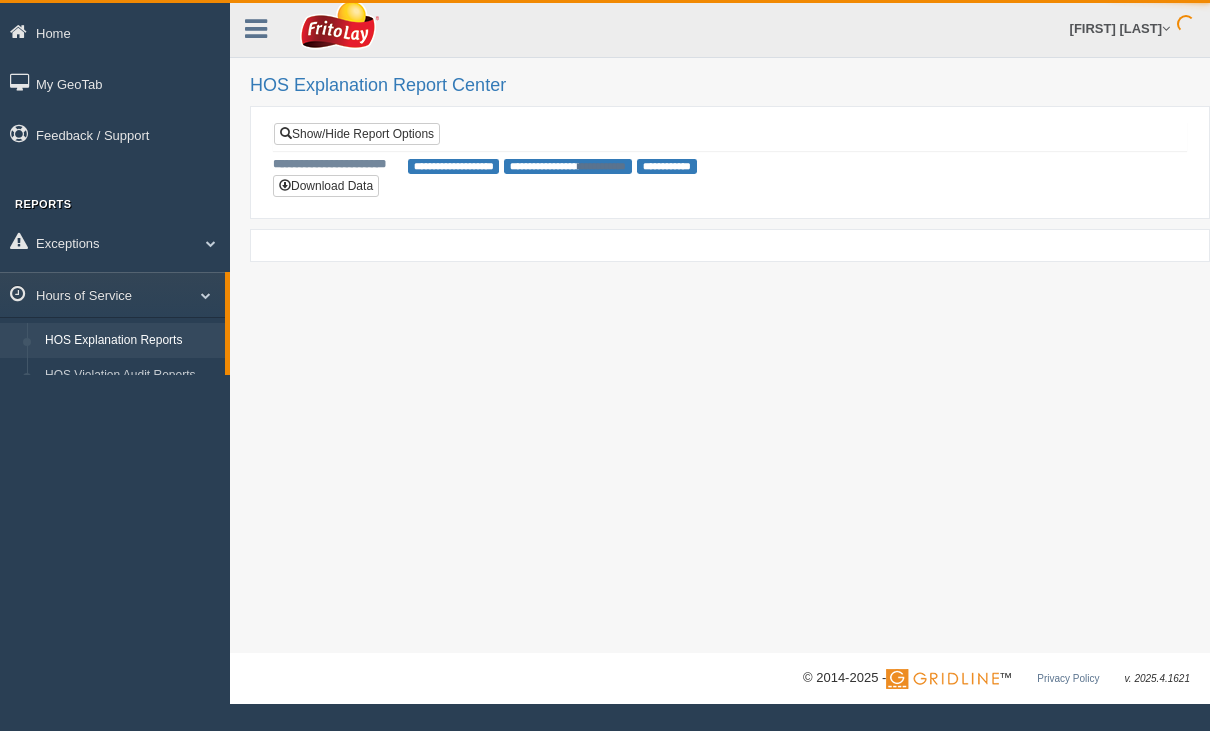 scroll, scrollTop: 0, scrollLeft: 0, axis: both 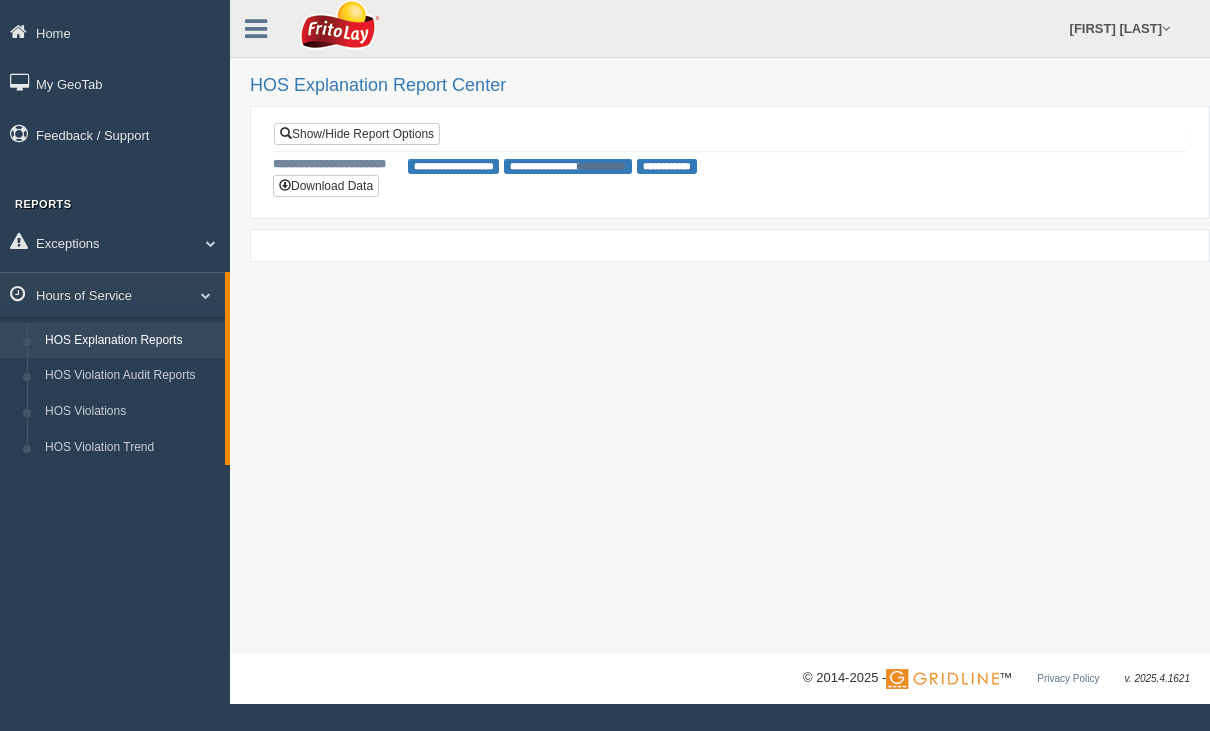click on "Show/Hide Report Options" at bounding box center [357, 134] 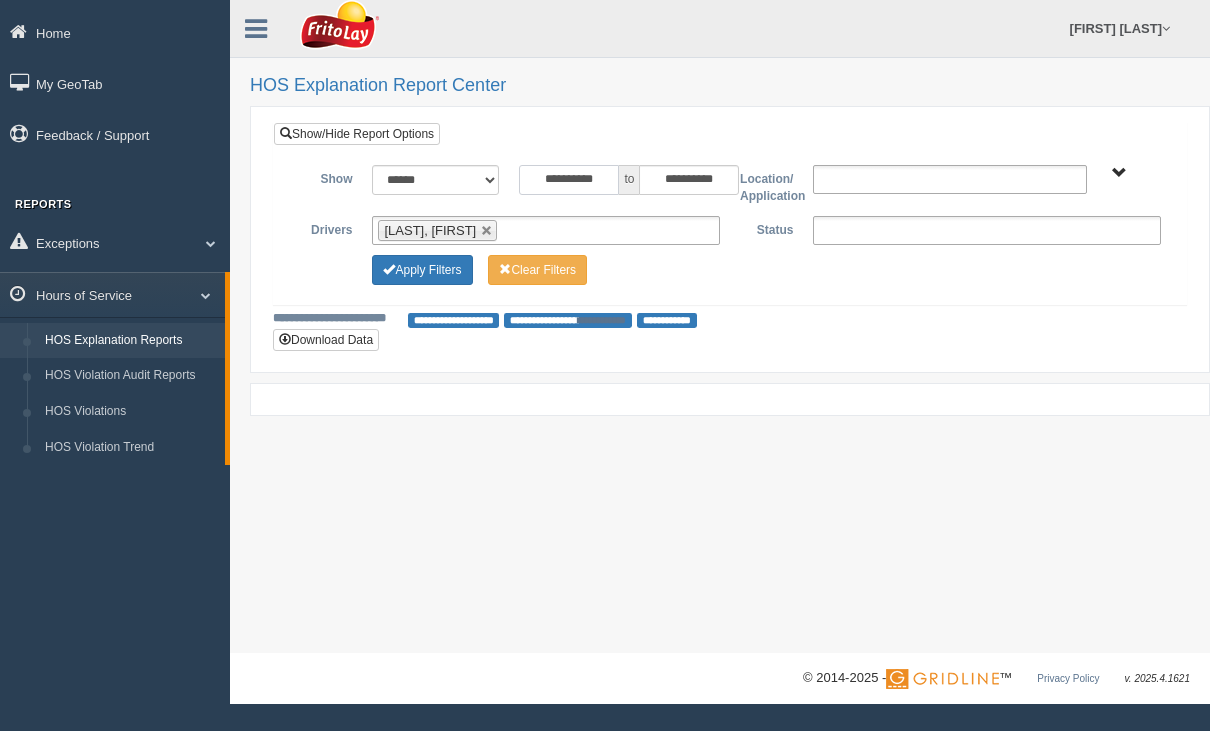click on "**********" at bounding box center [569, 180] 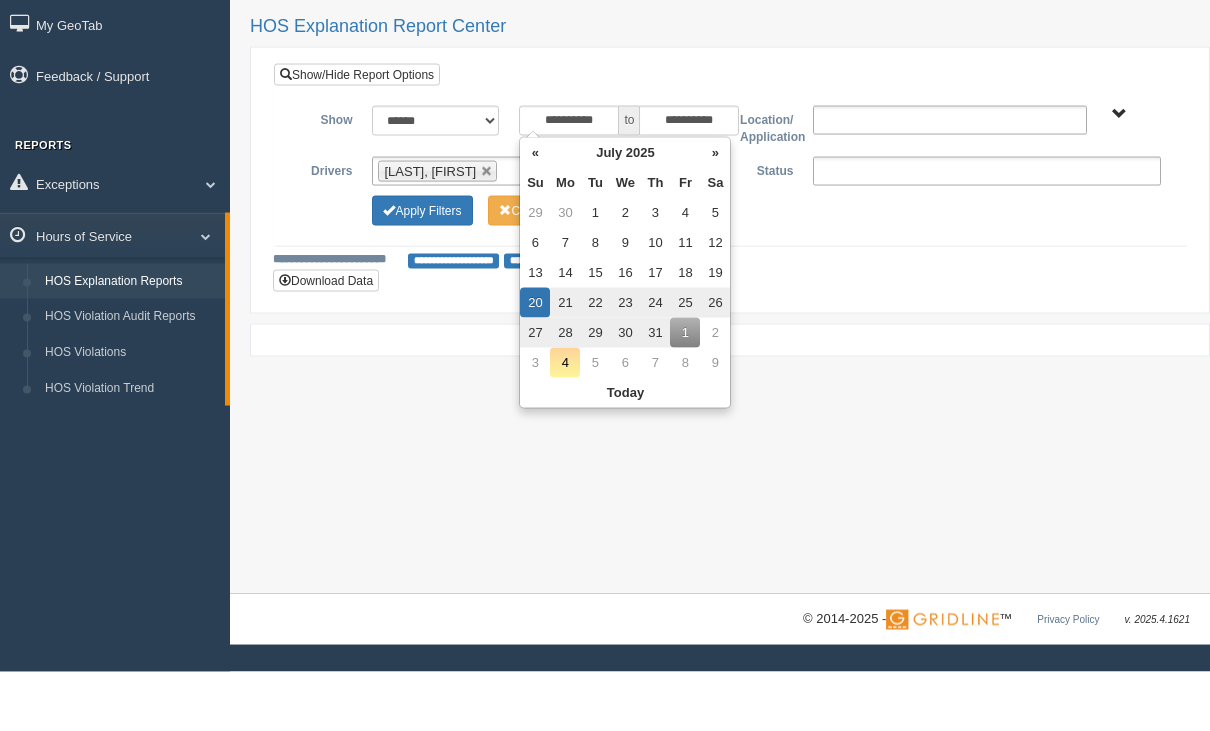 click on "1" at bounding box center [595, 272] 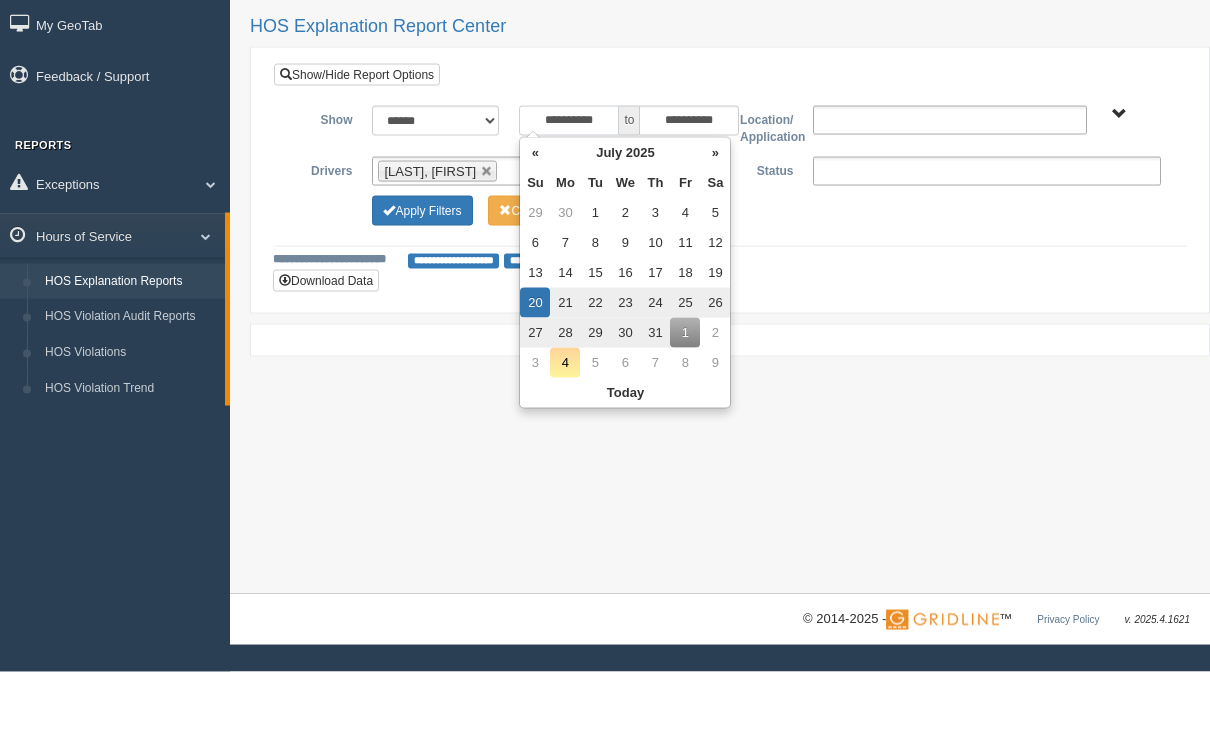 type on "**********" 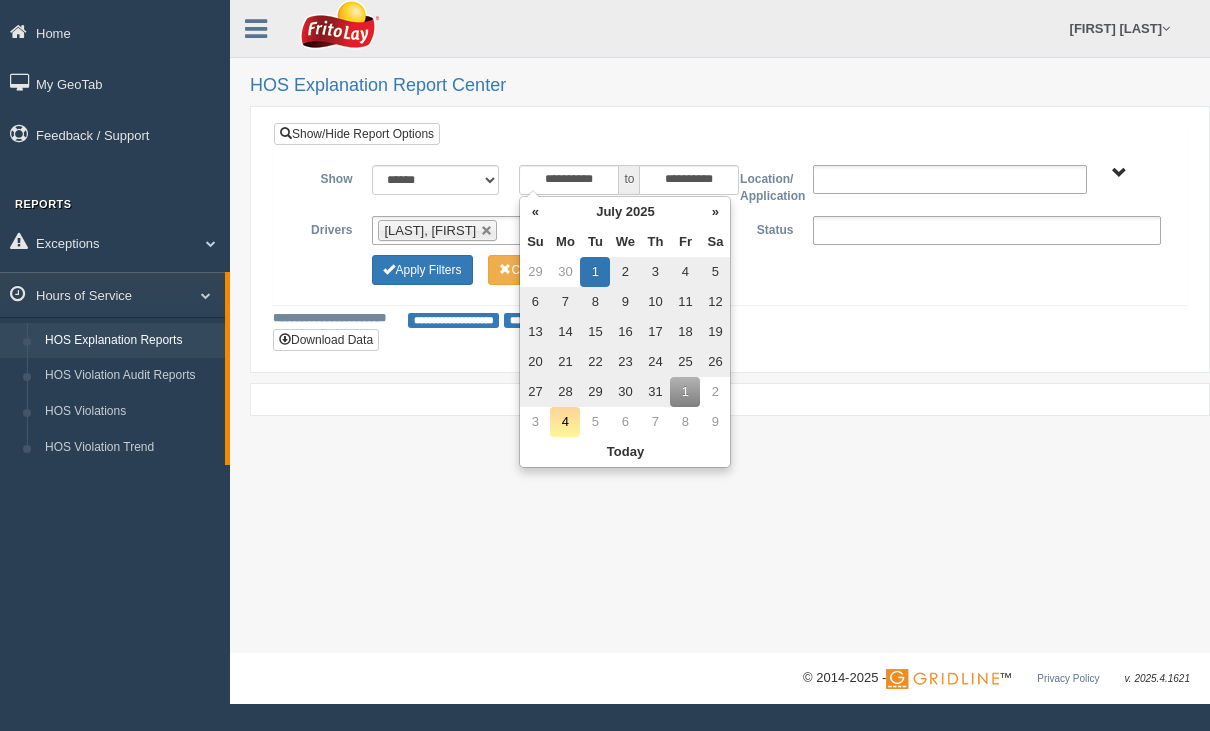 click on "**********" at bounding box center [730, 227] 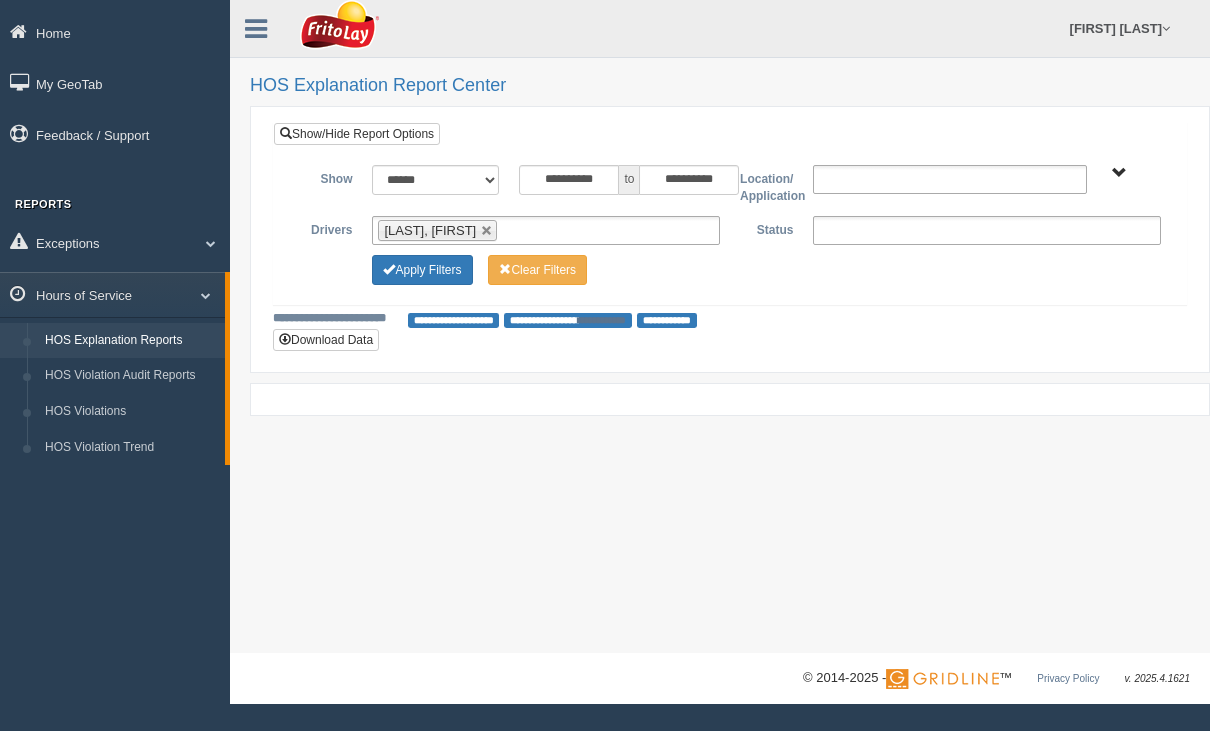 click on "Apply Filters" at bounding box center [422, 270] 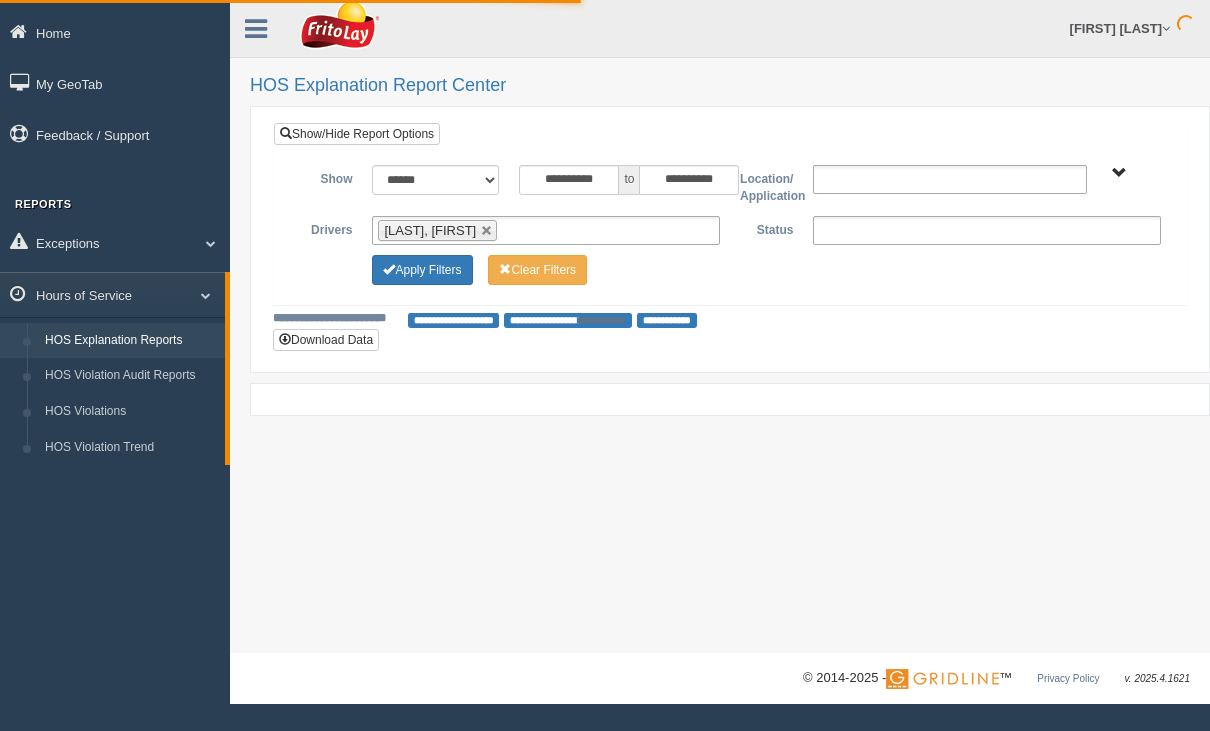 click on "Apply Filters" at bounding box center [422, 270] 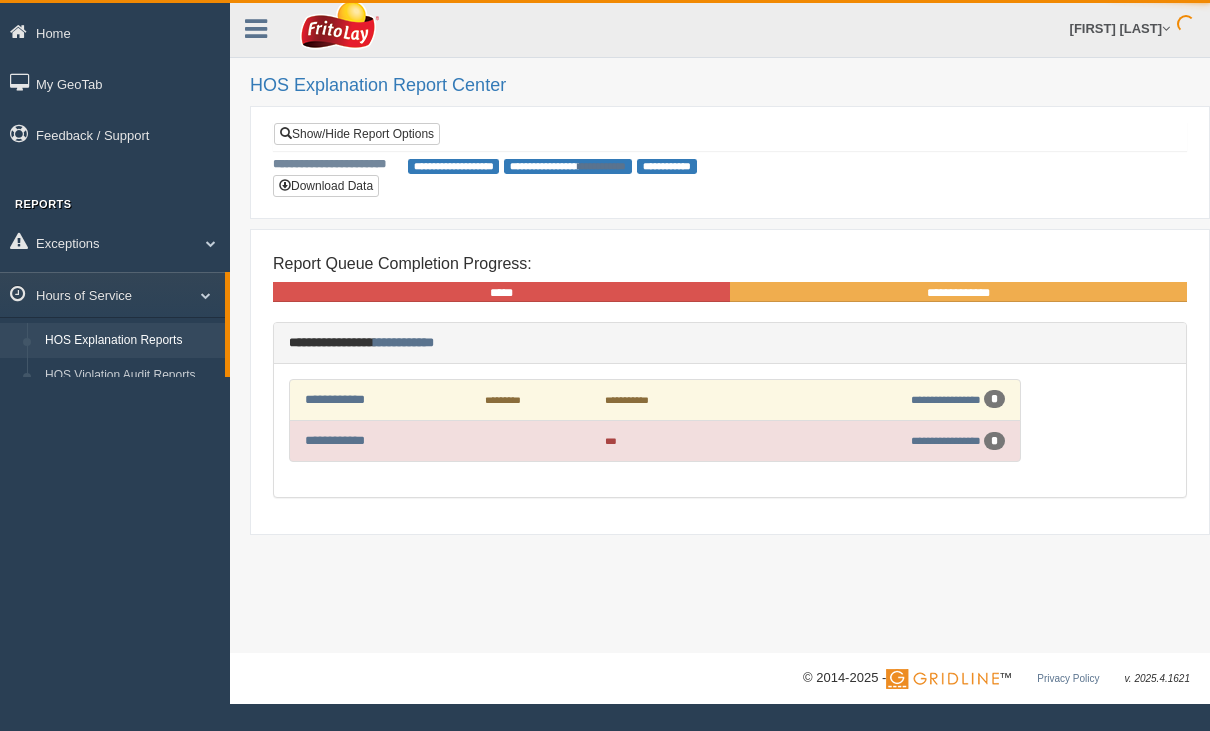 scroll, scrollTop: 0, scrollLeft: 0, axis: both 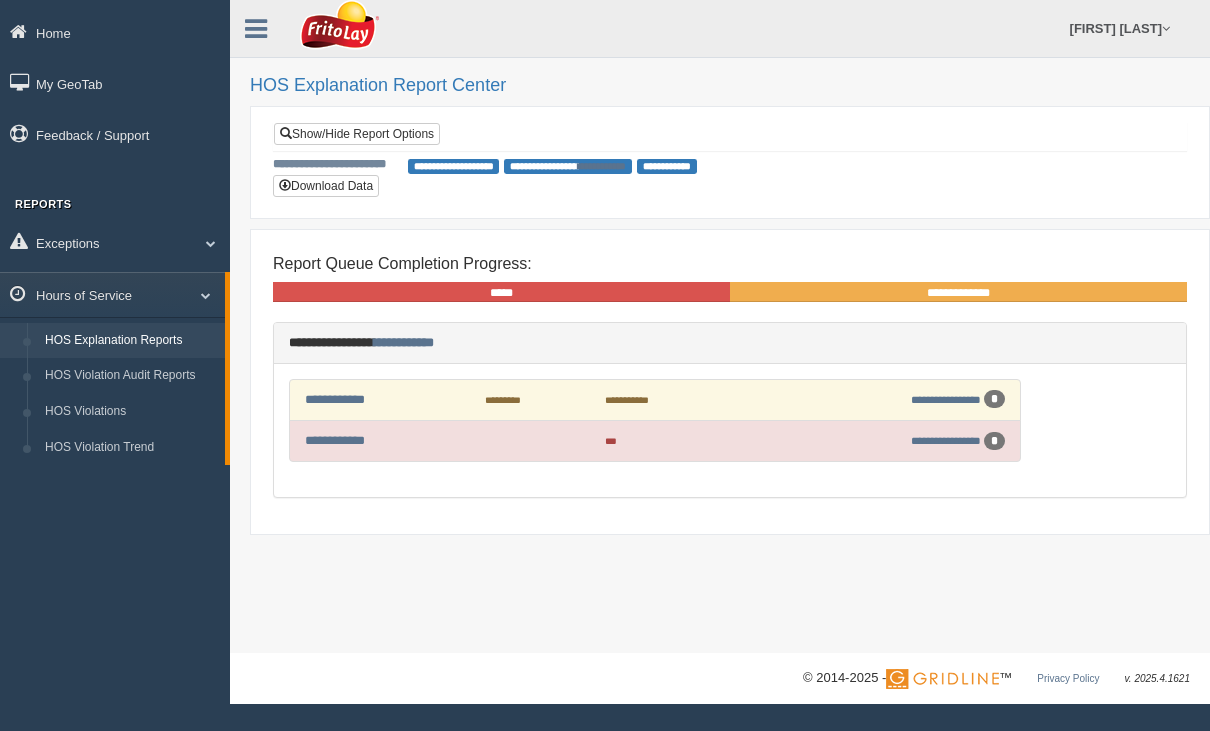 click on "**********" at bounding box center [335, 399] 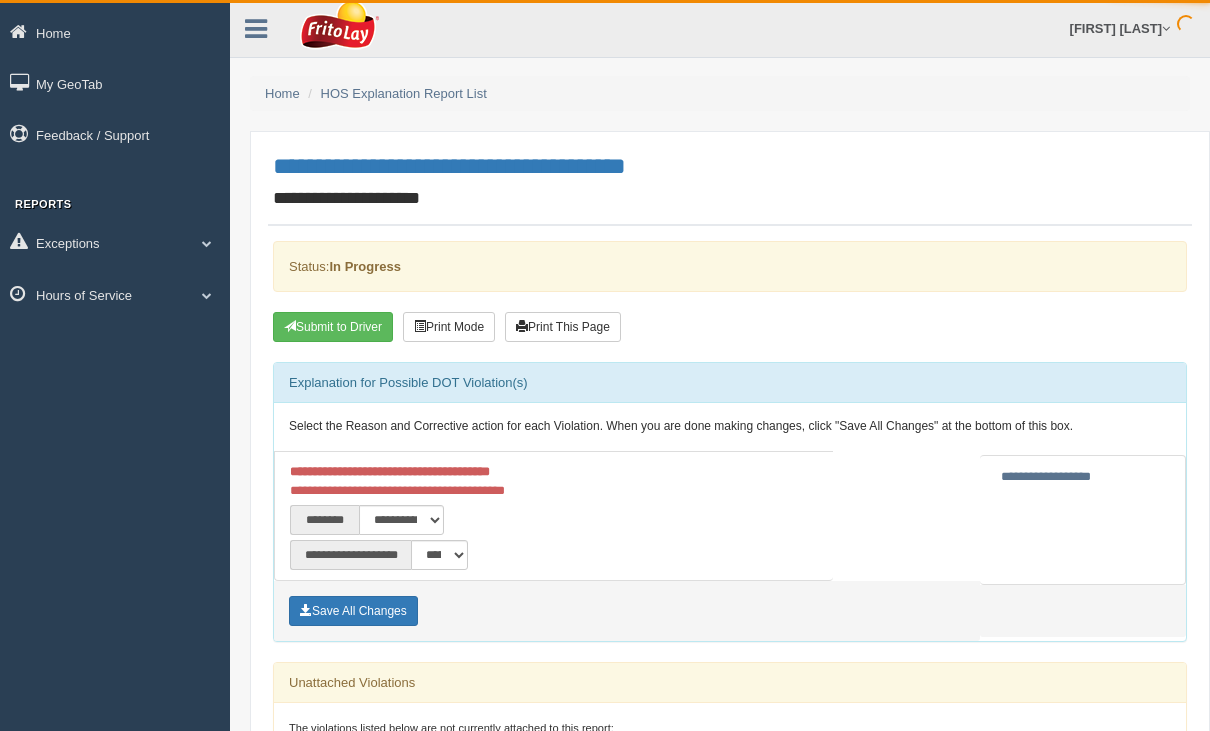 click on "Explanation for Possible DOT Violation(s)" at bounding box center [730, 383] 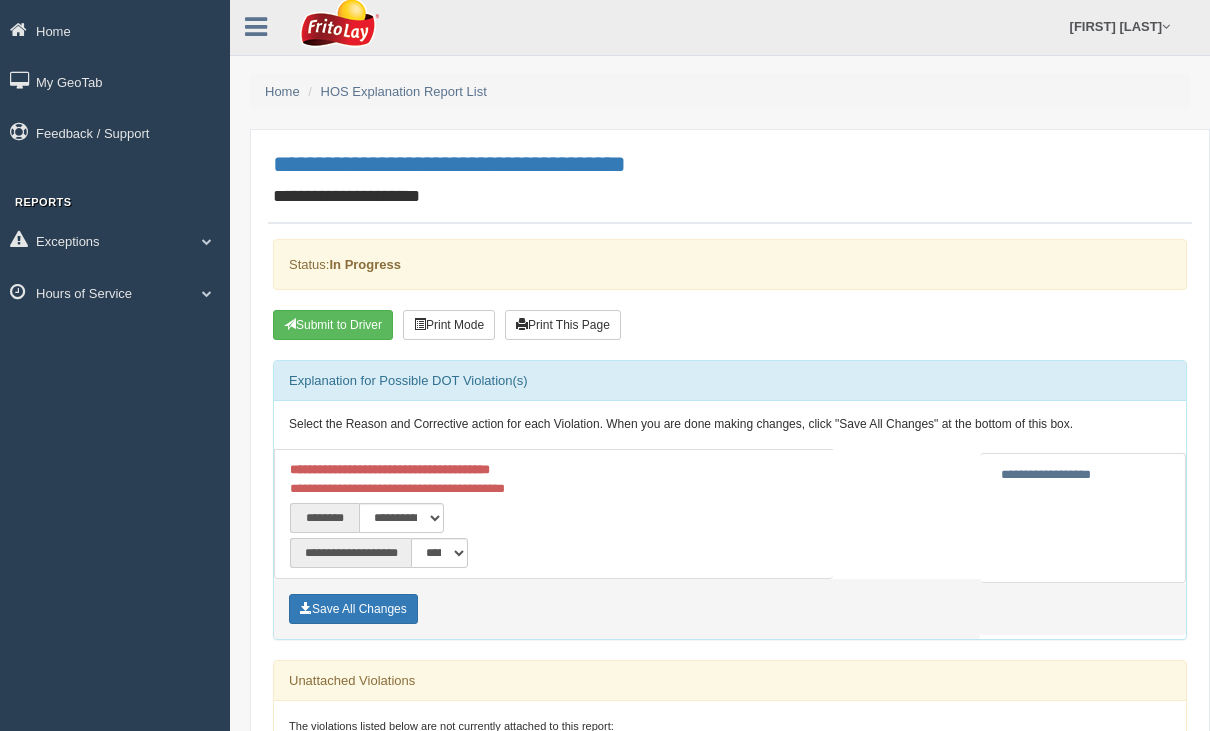 scroll, scrollTop: 0, scrollLeft: 0, axis: both 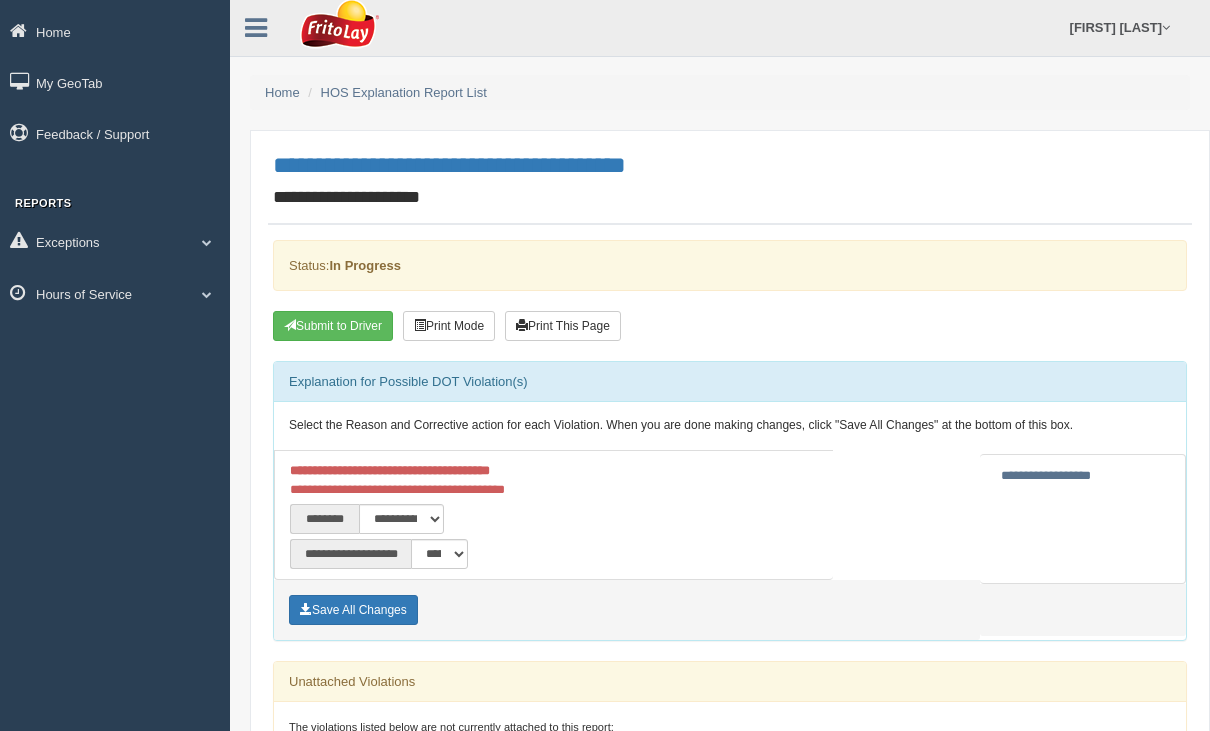 click on "Submit to Driver" at bounding box center (333, 326) 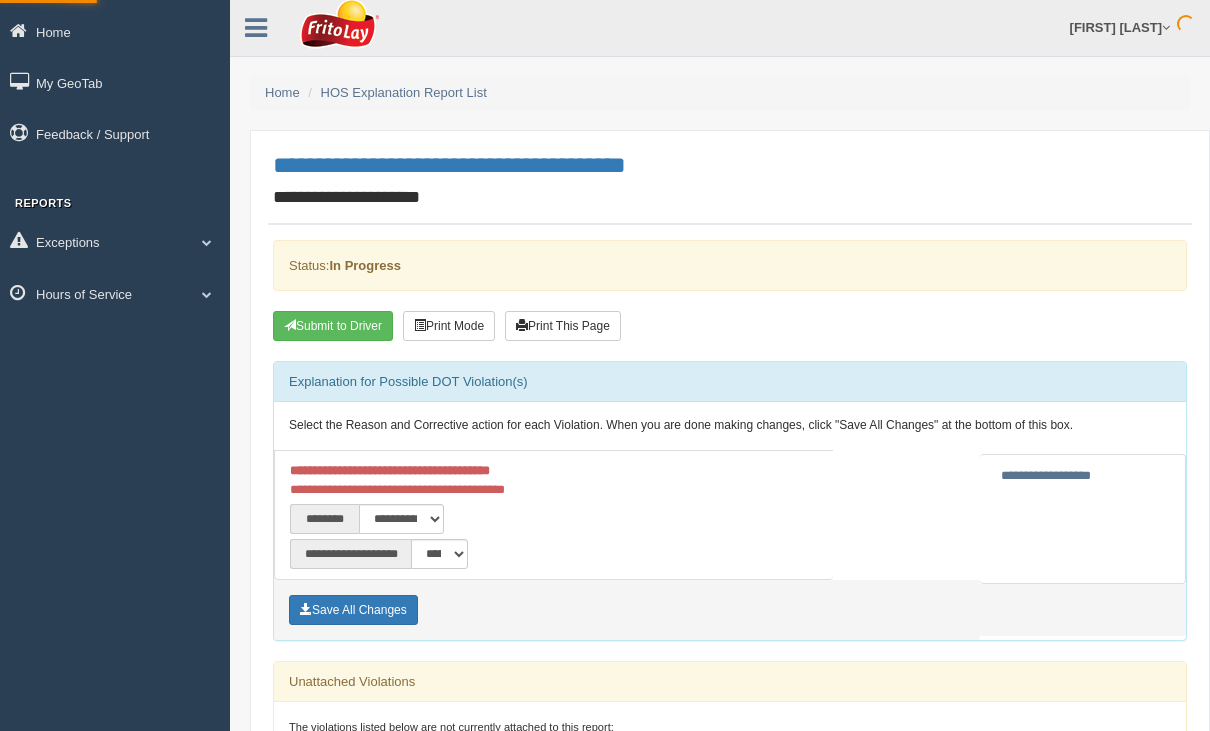 scroll, scrollTop: 65, scrollLeft: 0, axis: vertical 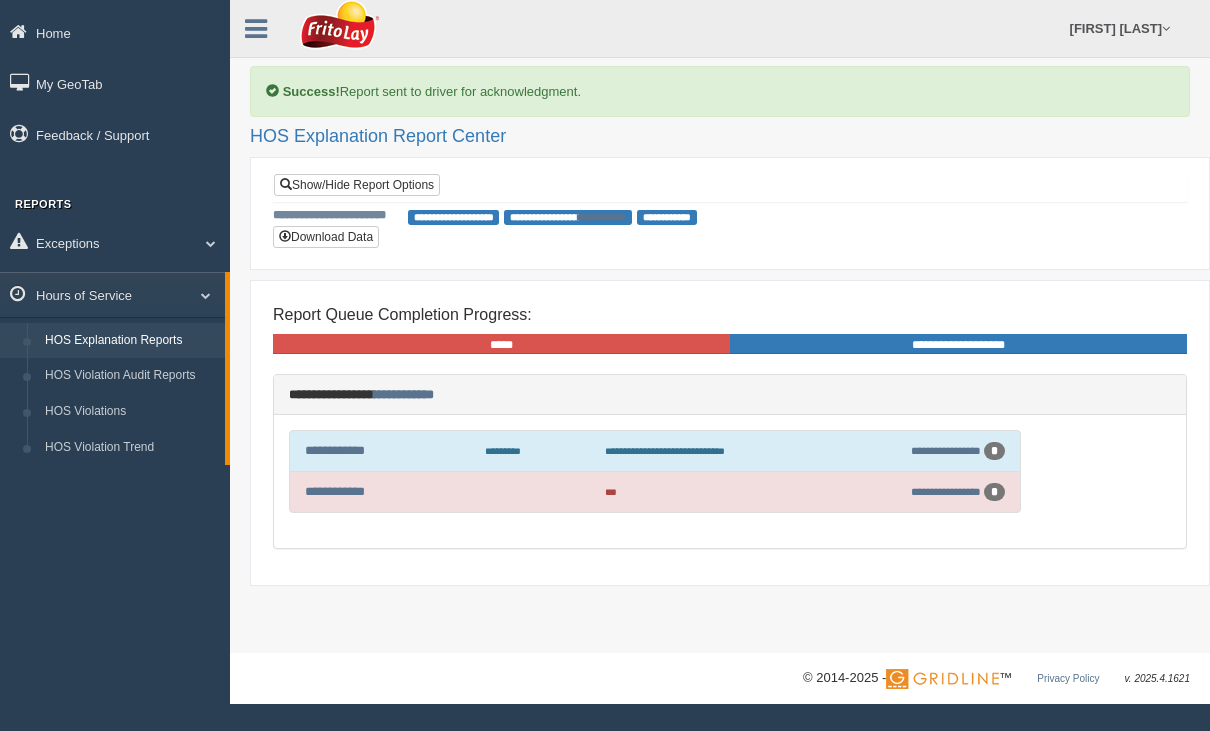 click on "**********" at bounding box center [335, 491] 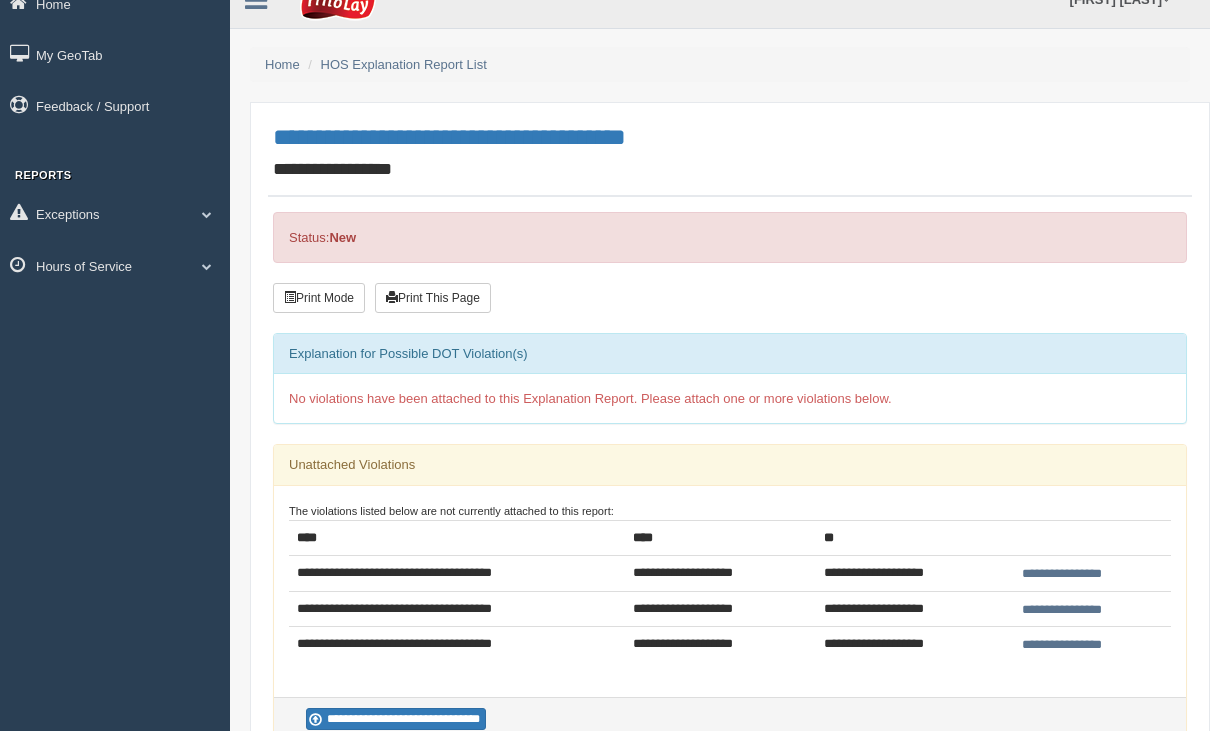 scroll, scrollTop: 0, scrollLeft: 0, axis: both 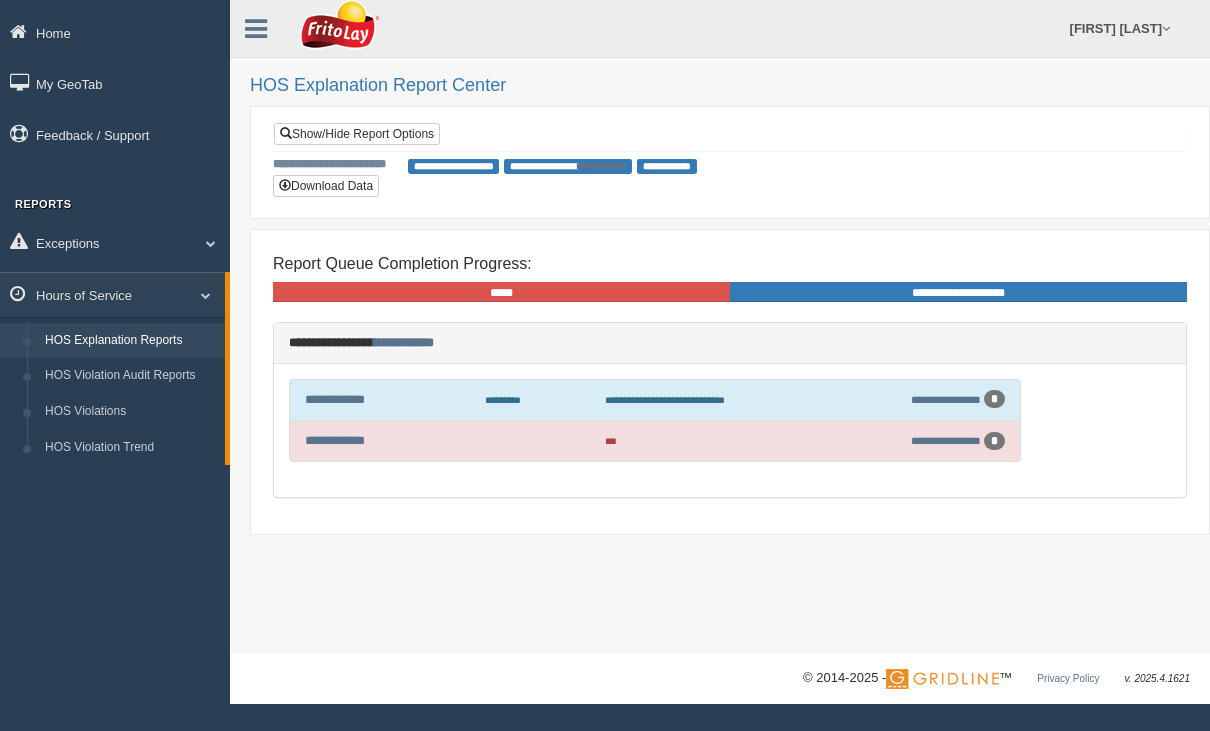 click on "**********" at bounding box center (335, 440) 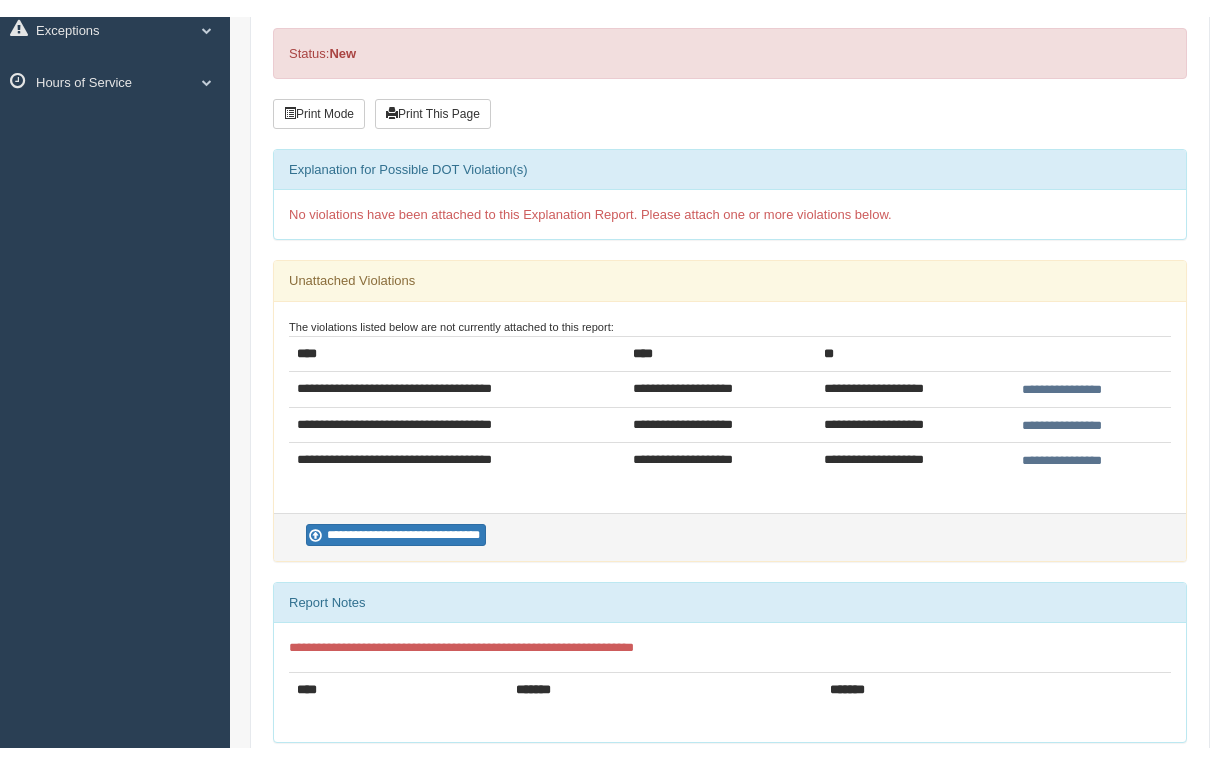 scroll, scrollTop: 0, scrollLeft: 0, axis: both 